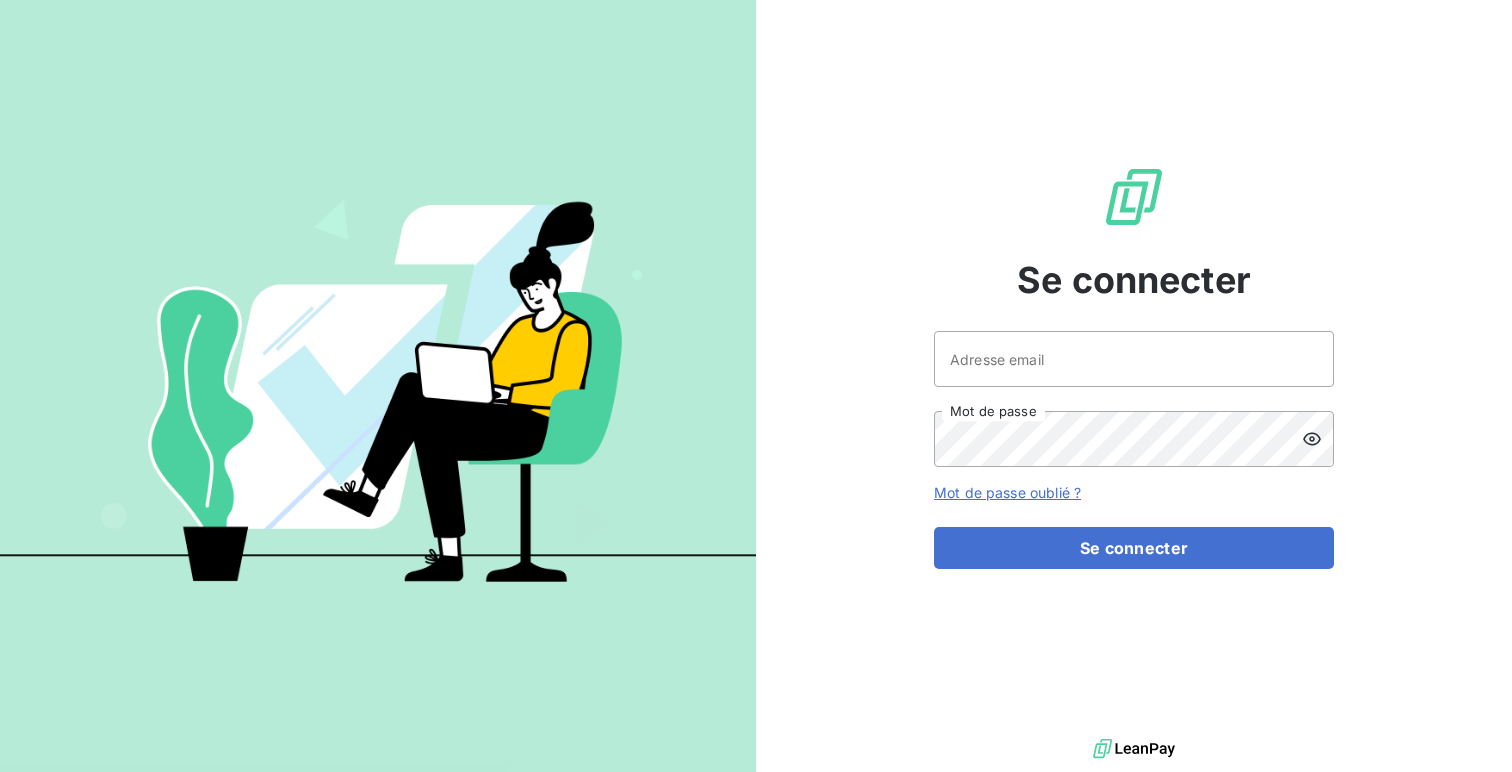 scroll, scrollTop: 0, scrollLeft: 0, axis: both 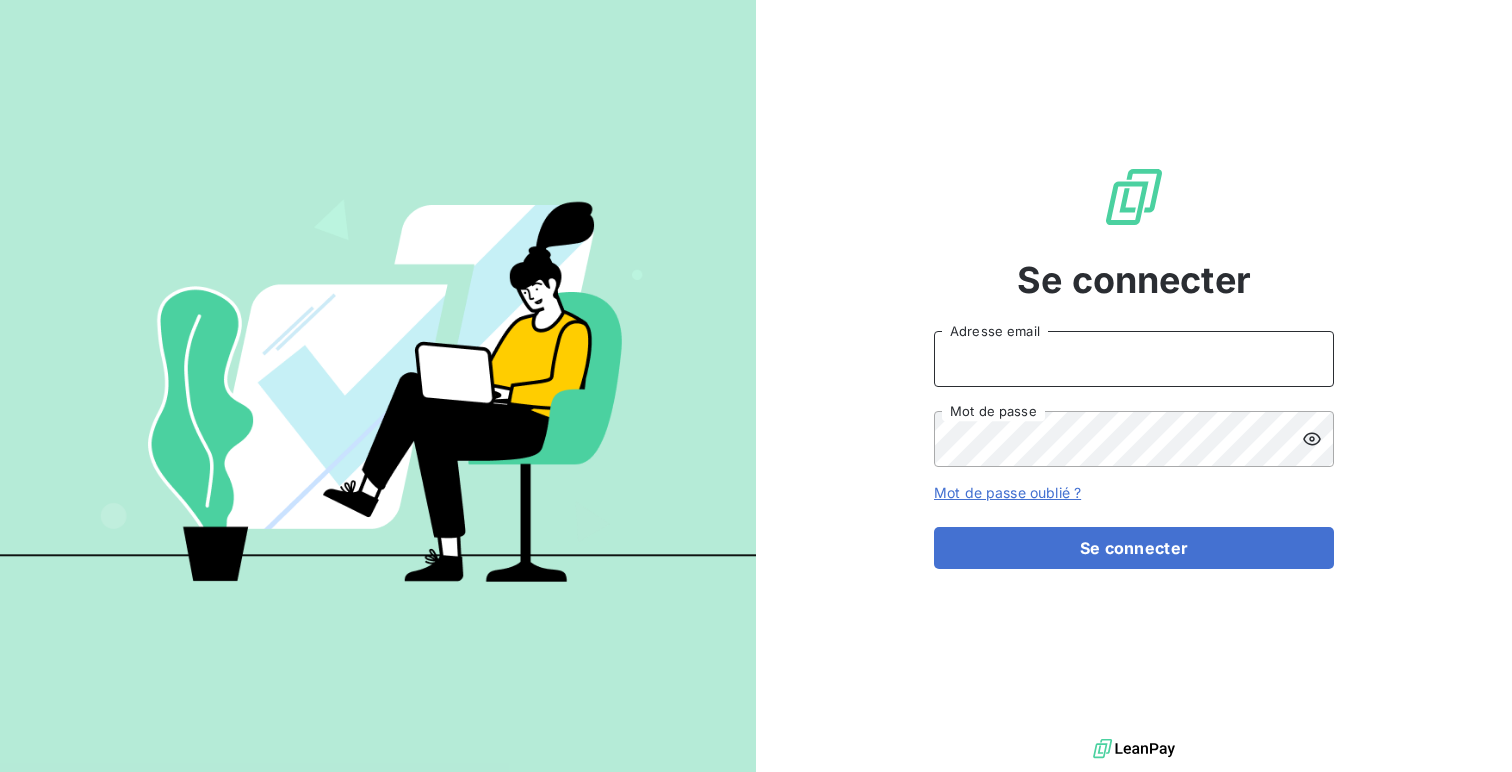 click on "Adresse email" at bounding box center (1134, 359) 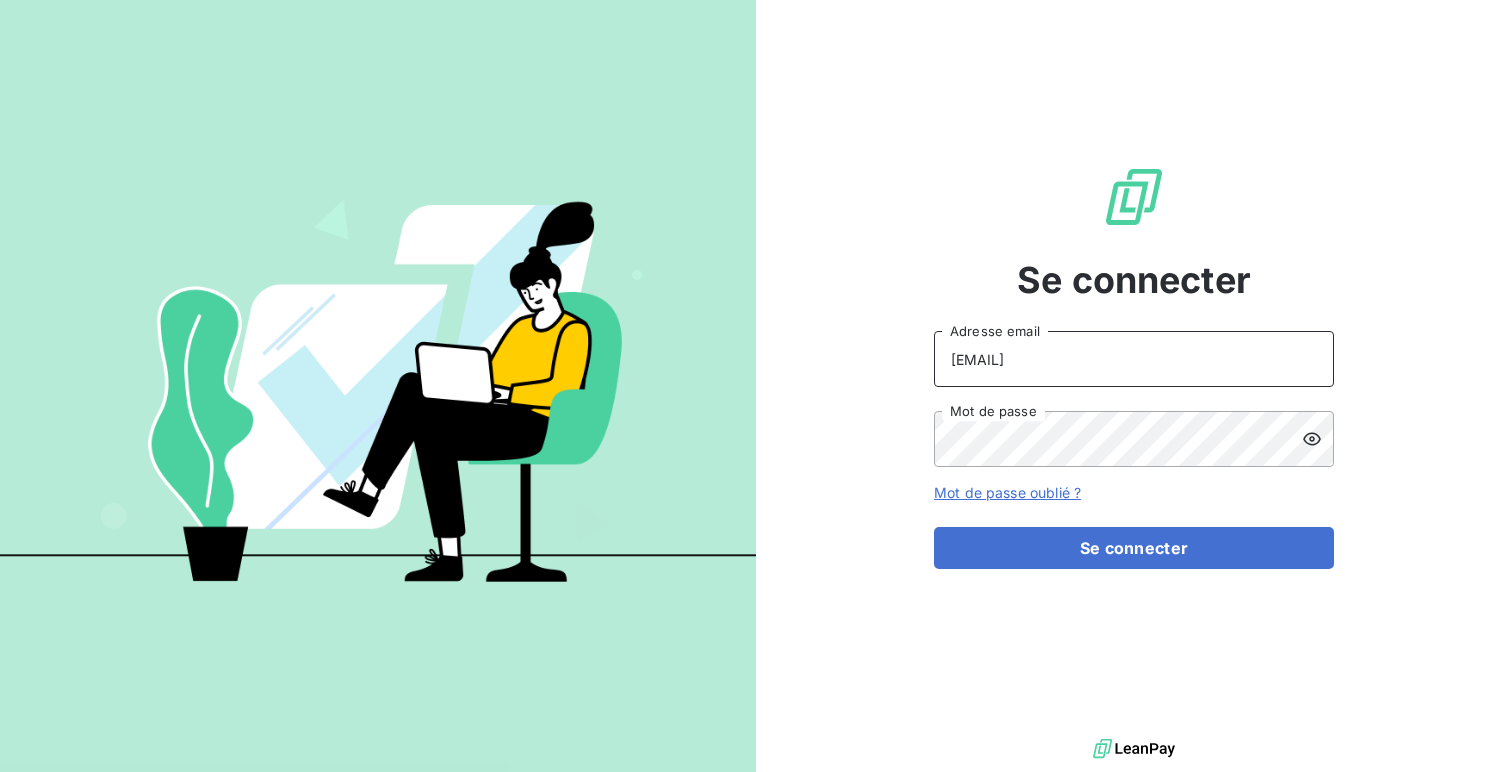 type on "admin@matexlabfrance" 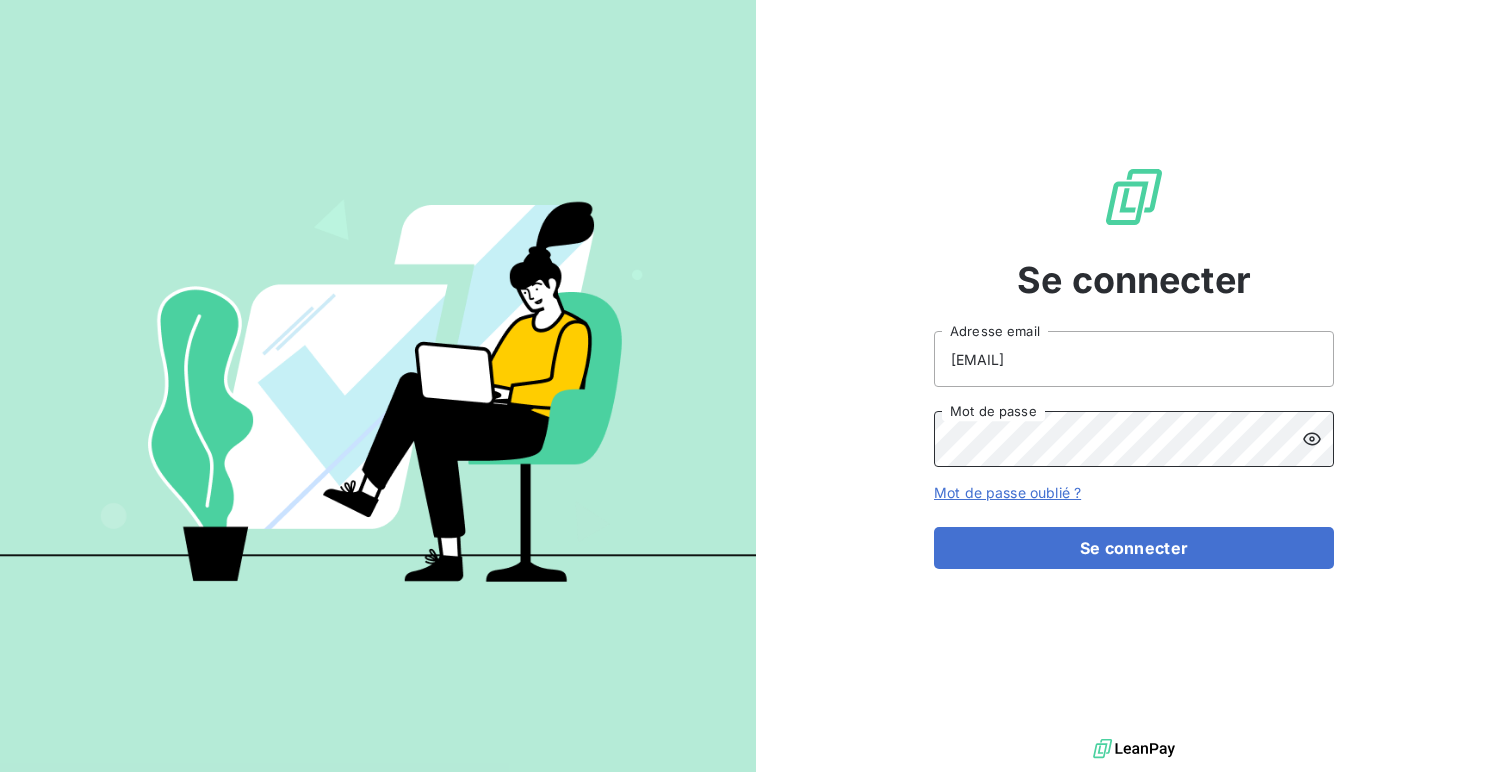 click on "Se connecter" at bounding box center [1134, 548] 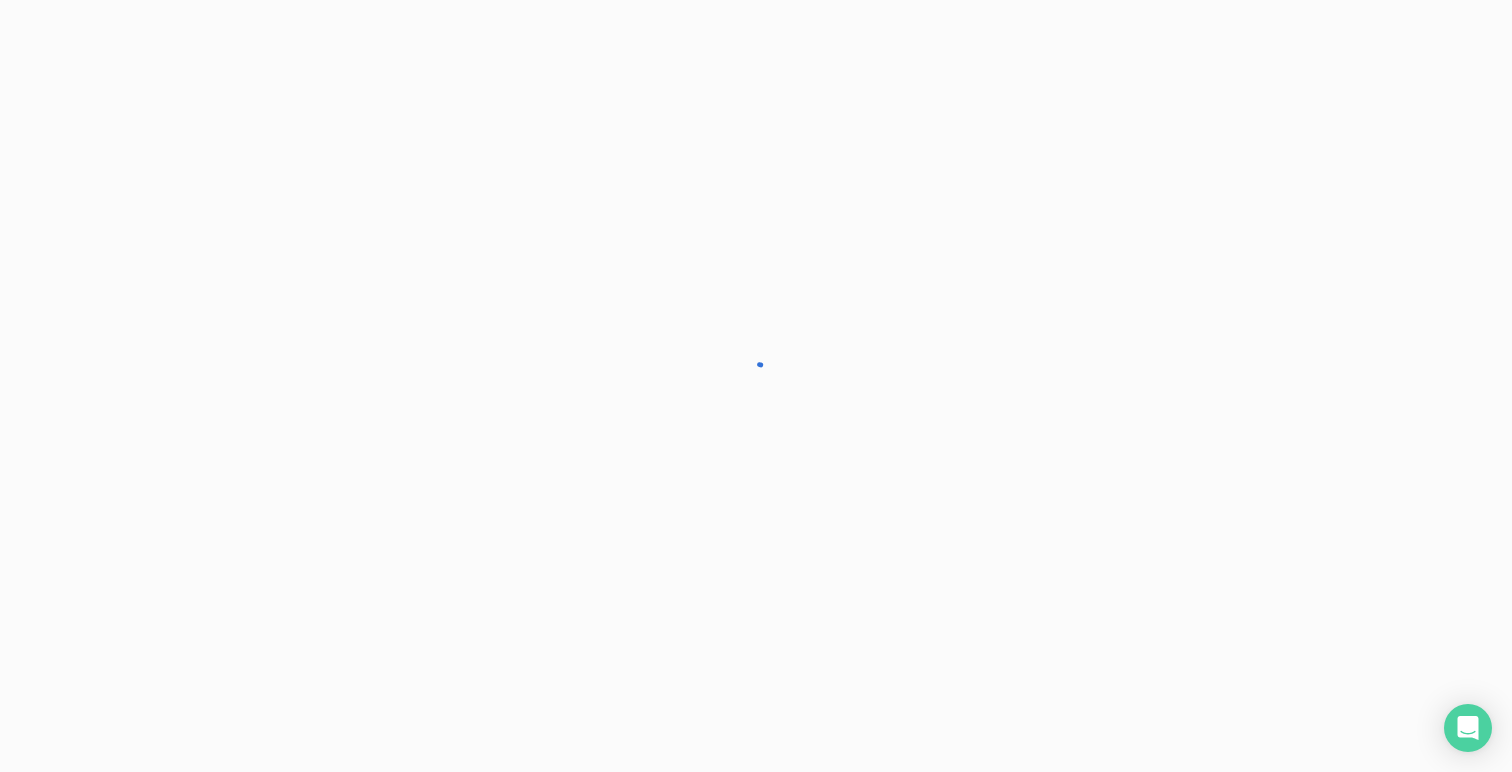 scroll, scrollTop: 0, scrollLeft: 0, axis: both 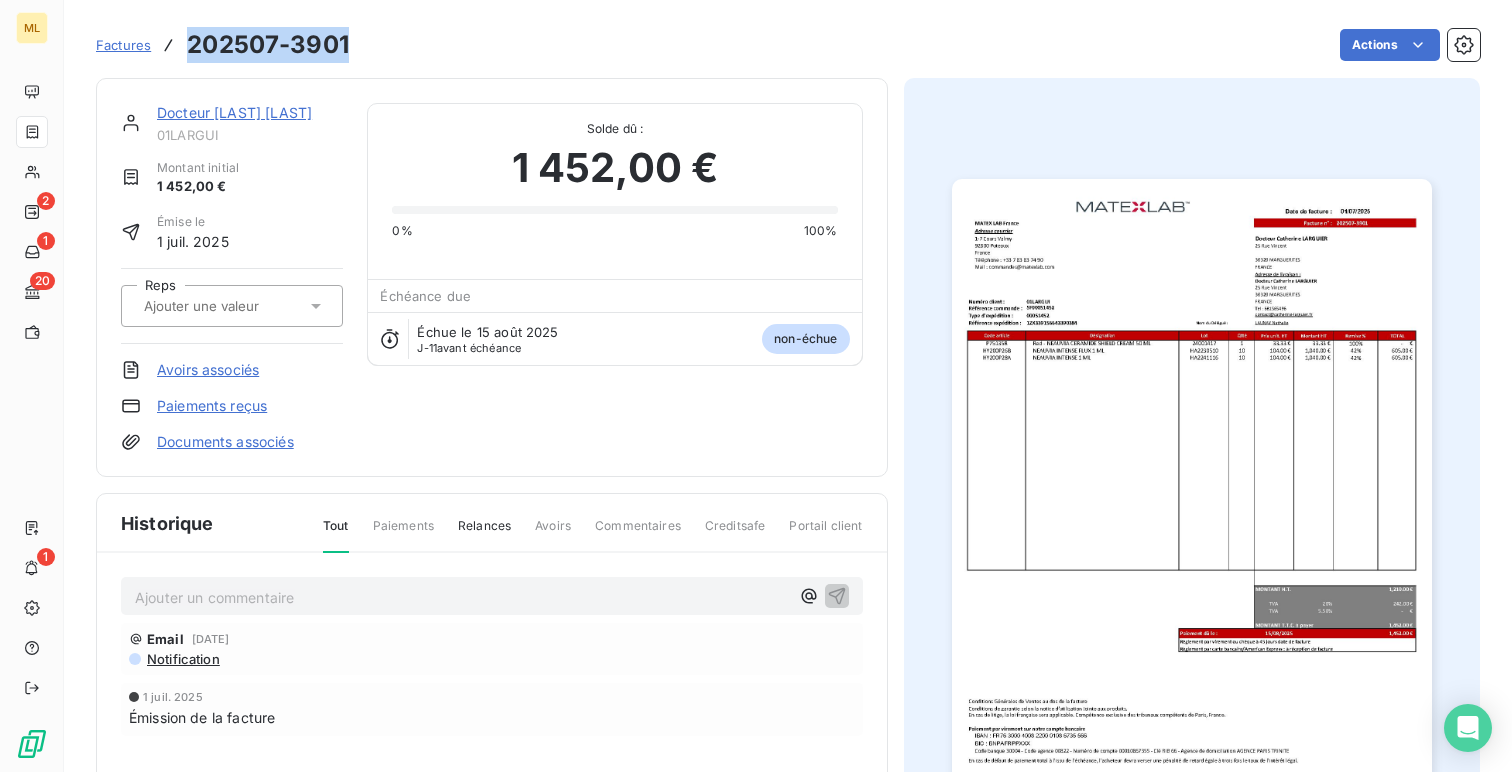 drag, startPoint x: 358, startPoint y: 40, endPoint x: 193, endPoint y: 45, distance: 165.07574 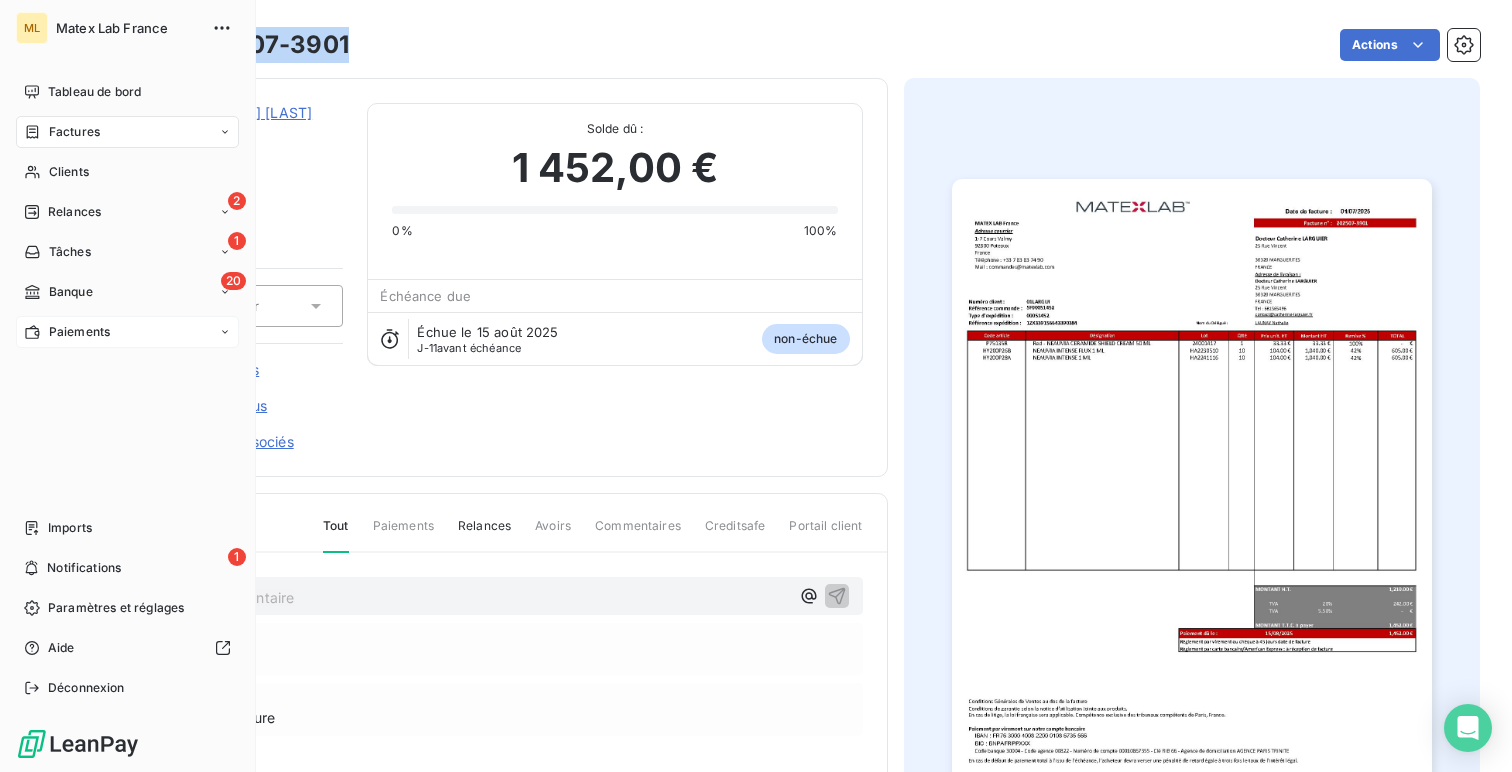 click on "Paiements" at bounding box center [67, 332] 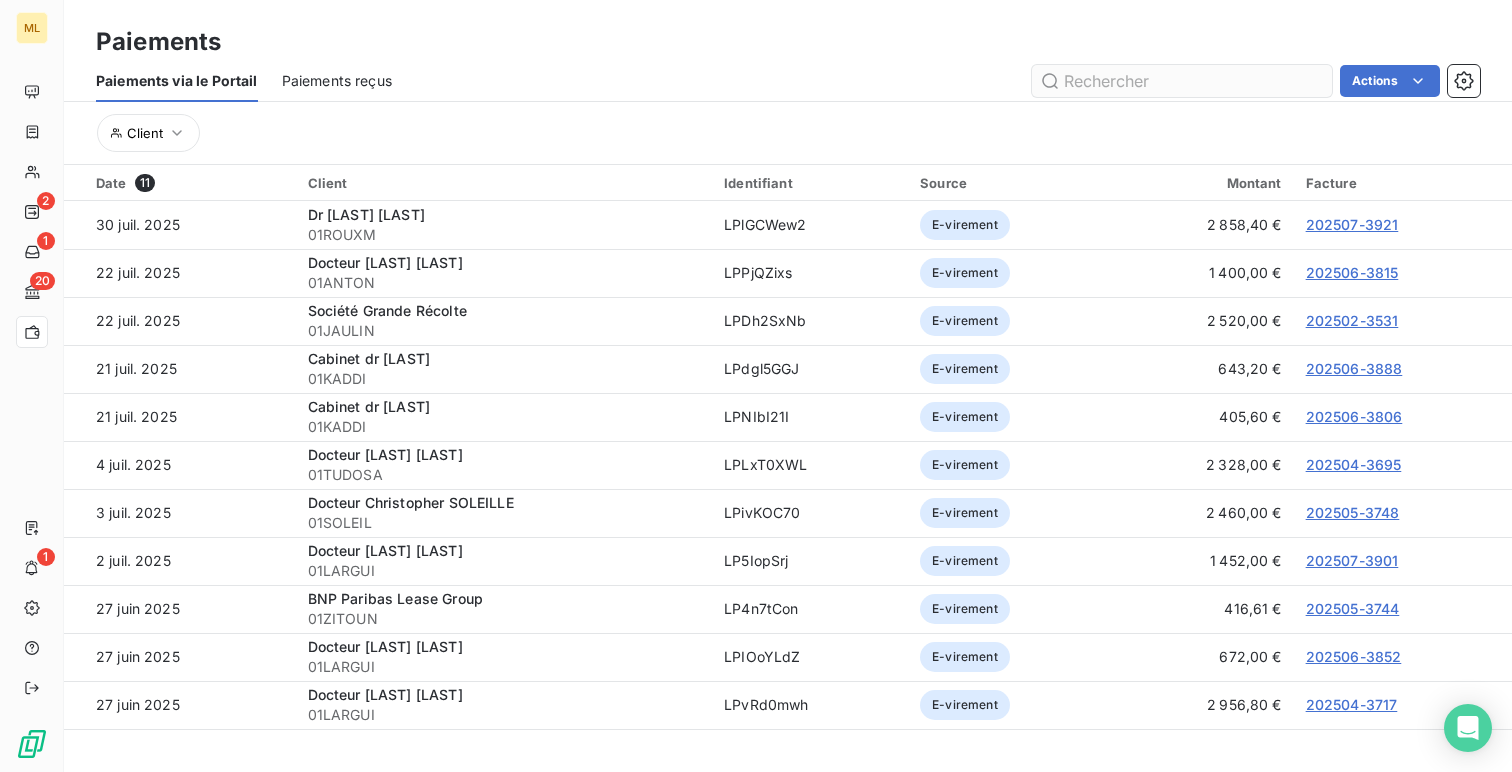 type on "202507-3901" 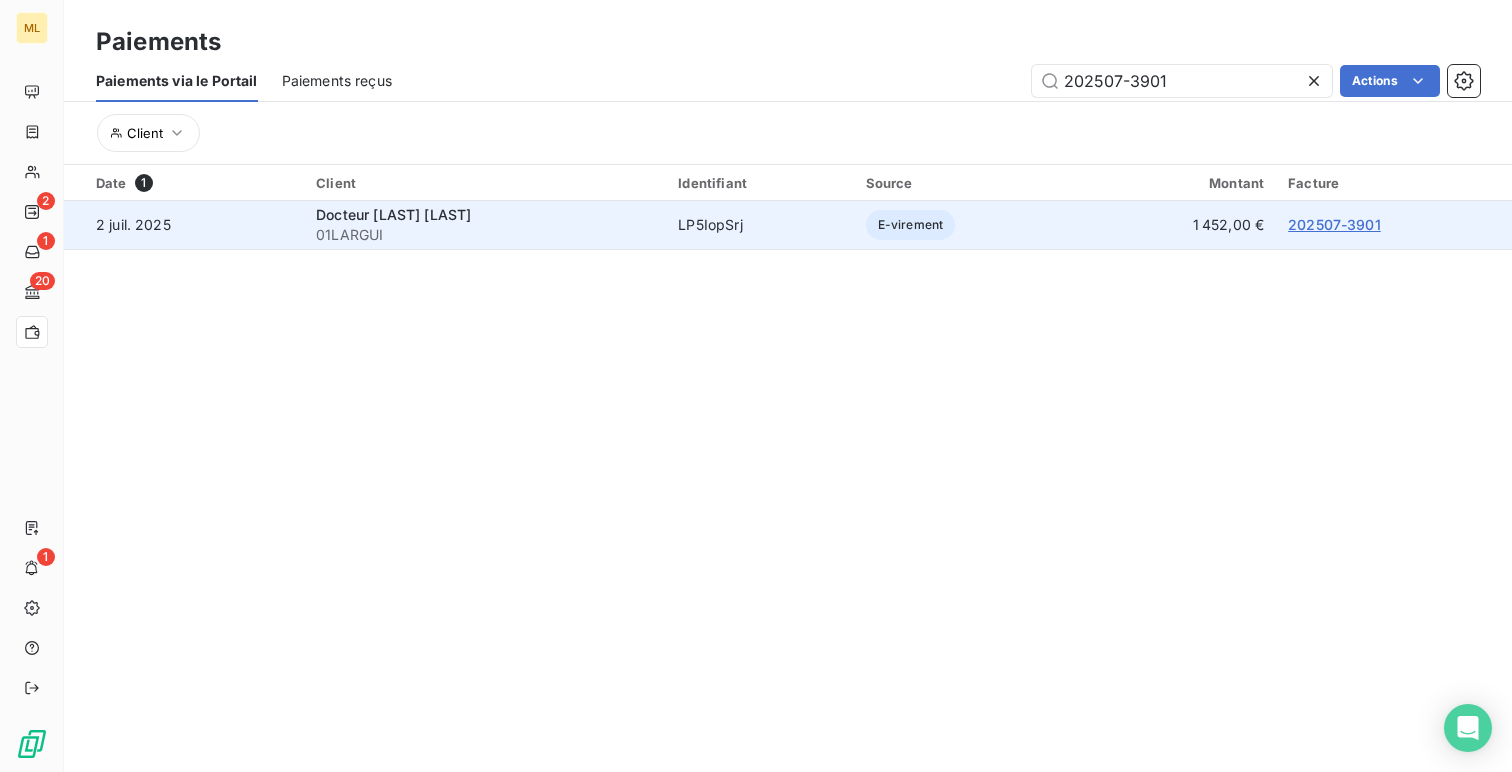 click on "202507-3901" at bounding box center (1334, 224) 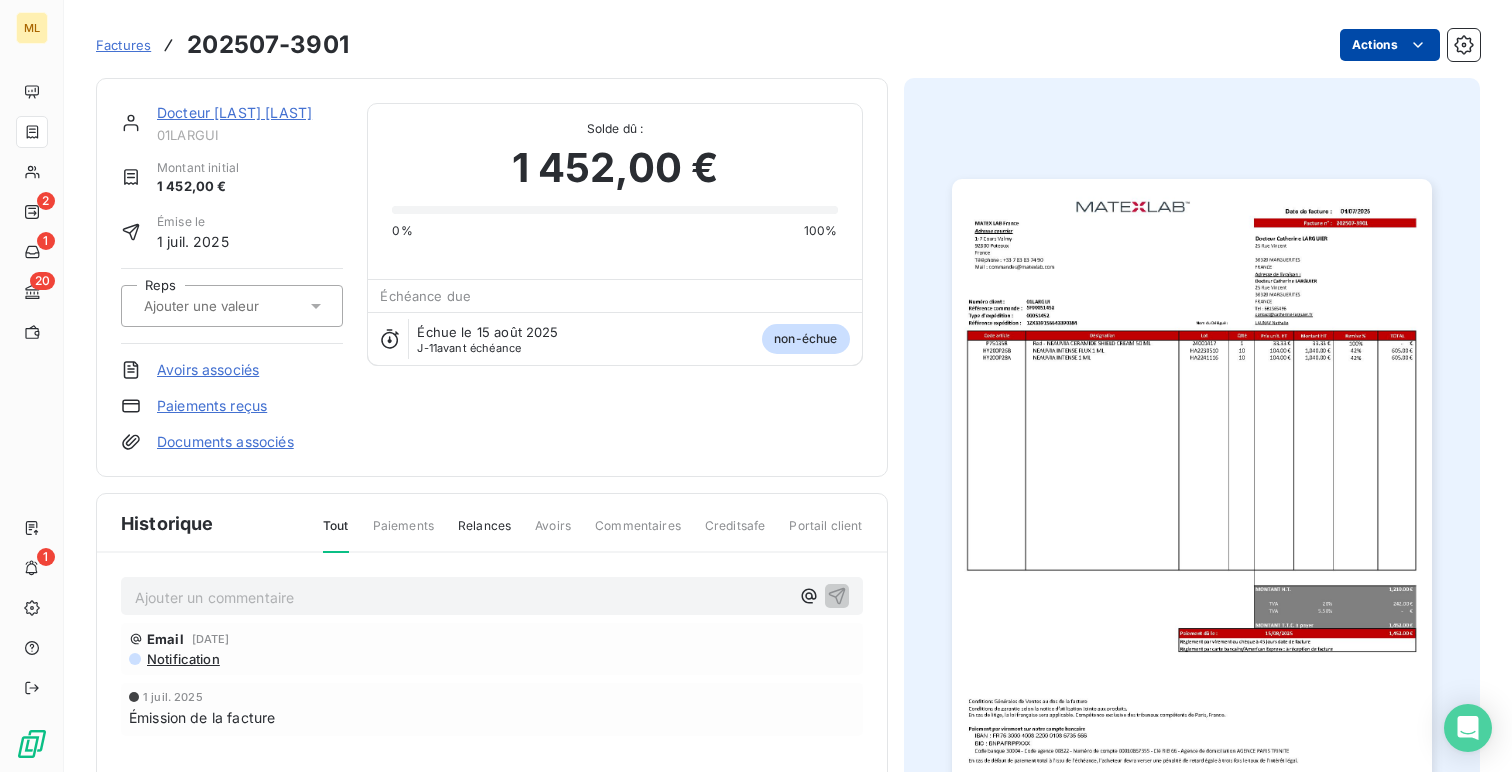 click on "ML 2 1 20 1 Factures 202507-3901 Actions Docteur Catherine LARGUIER 01LARGUI Montant initial 1 452,00 € Émise le 1 juil. 2025 Reps Avoirs associés Paiements reçus Documents associés Solde dû : 1 452,00 € 0% 100% Échéance due Échue le 15 août 2025 J-11  avant échéance non-échue Historique Tout Paiements Relances Avoirs Commentaires Creditsafe Portail client Ajouter un commentaire ﻿ Email 2 juil. 2025, 11:46 Notification 1 juil. 2025 Émission de la facture" at bounding box center (756, 386) 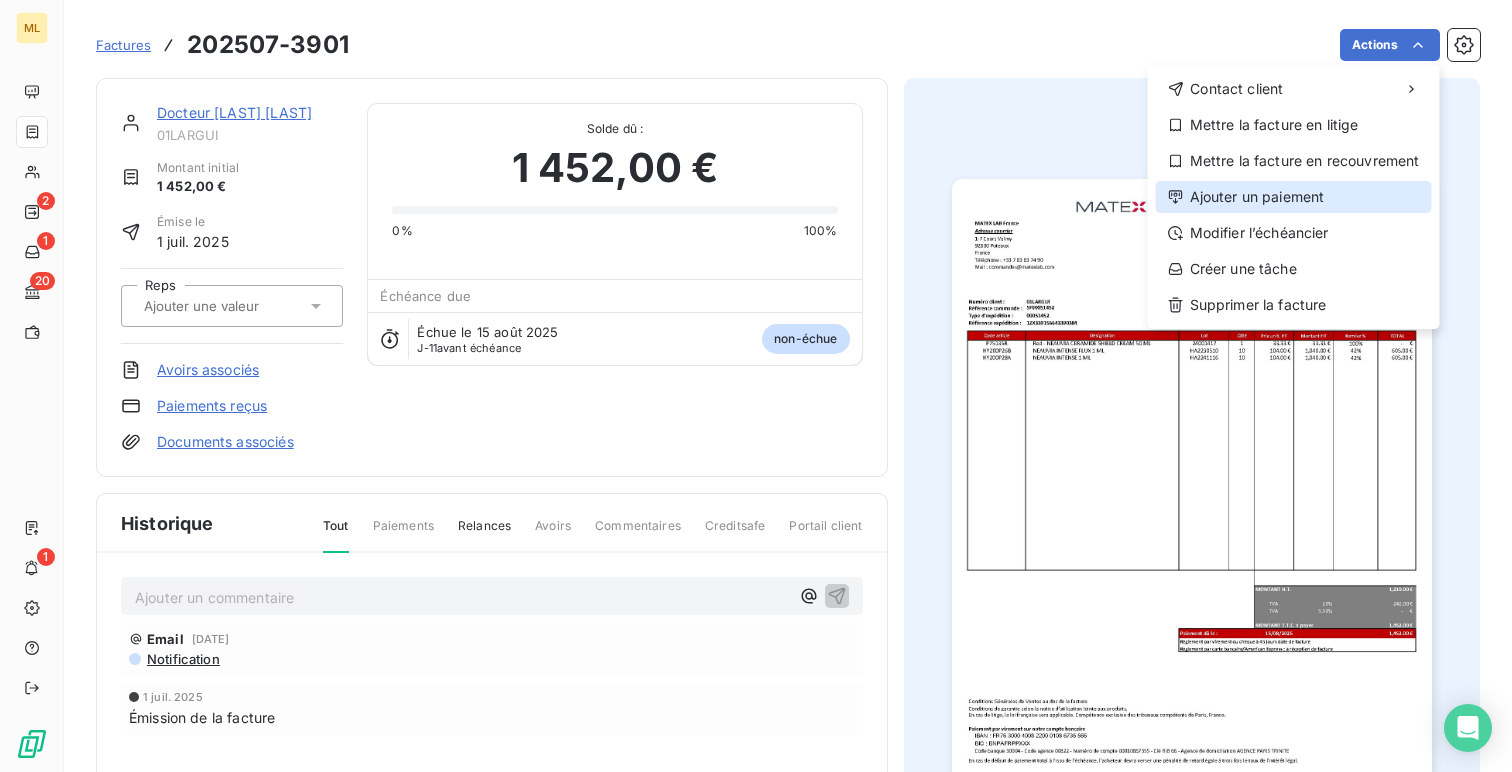 click on "Ajouter un paiement" at bounding box center (1294, 197) 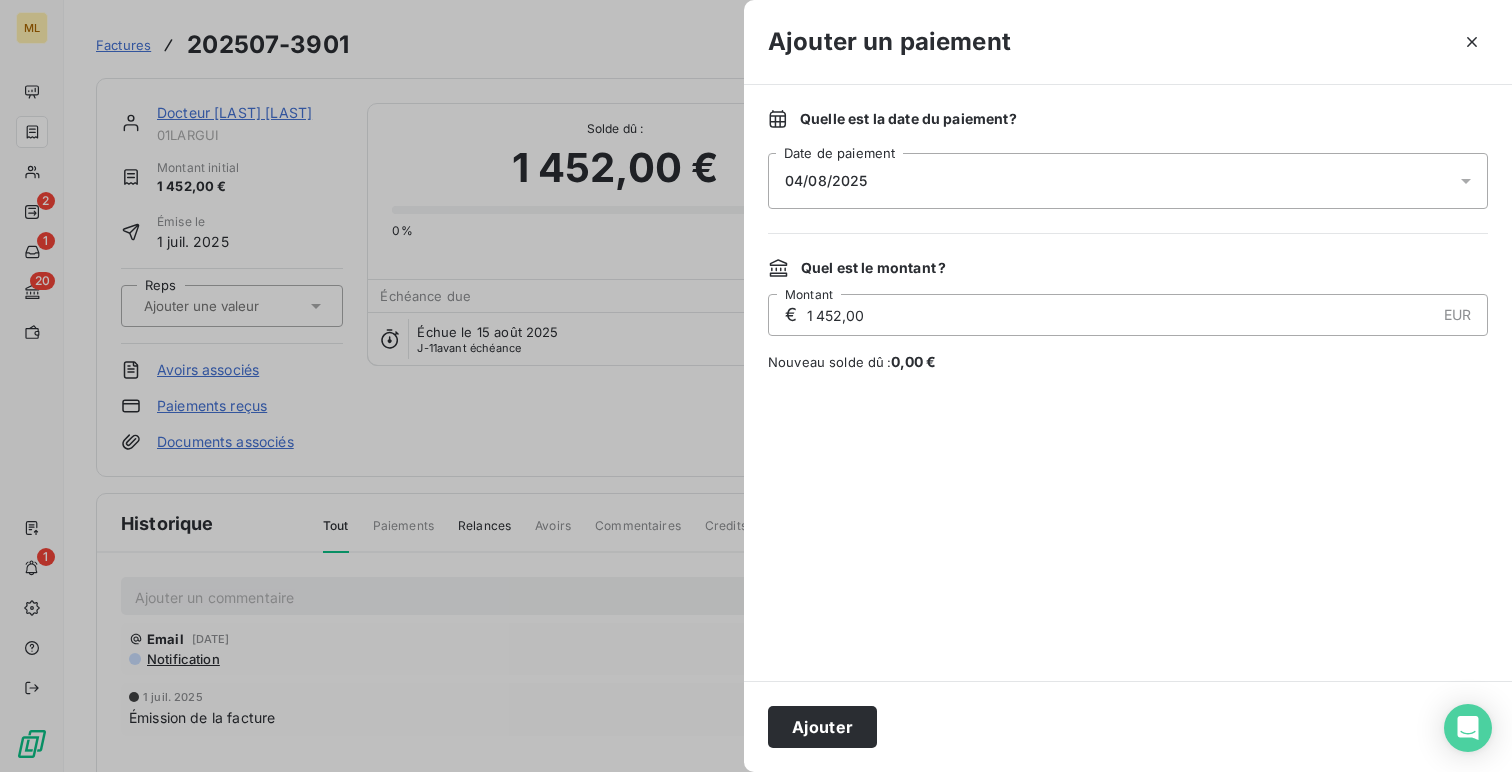 click on "04/08/2025" at bounding box center (826, 181) 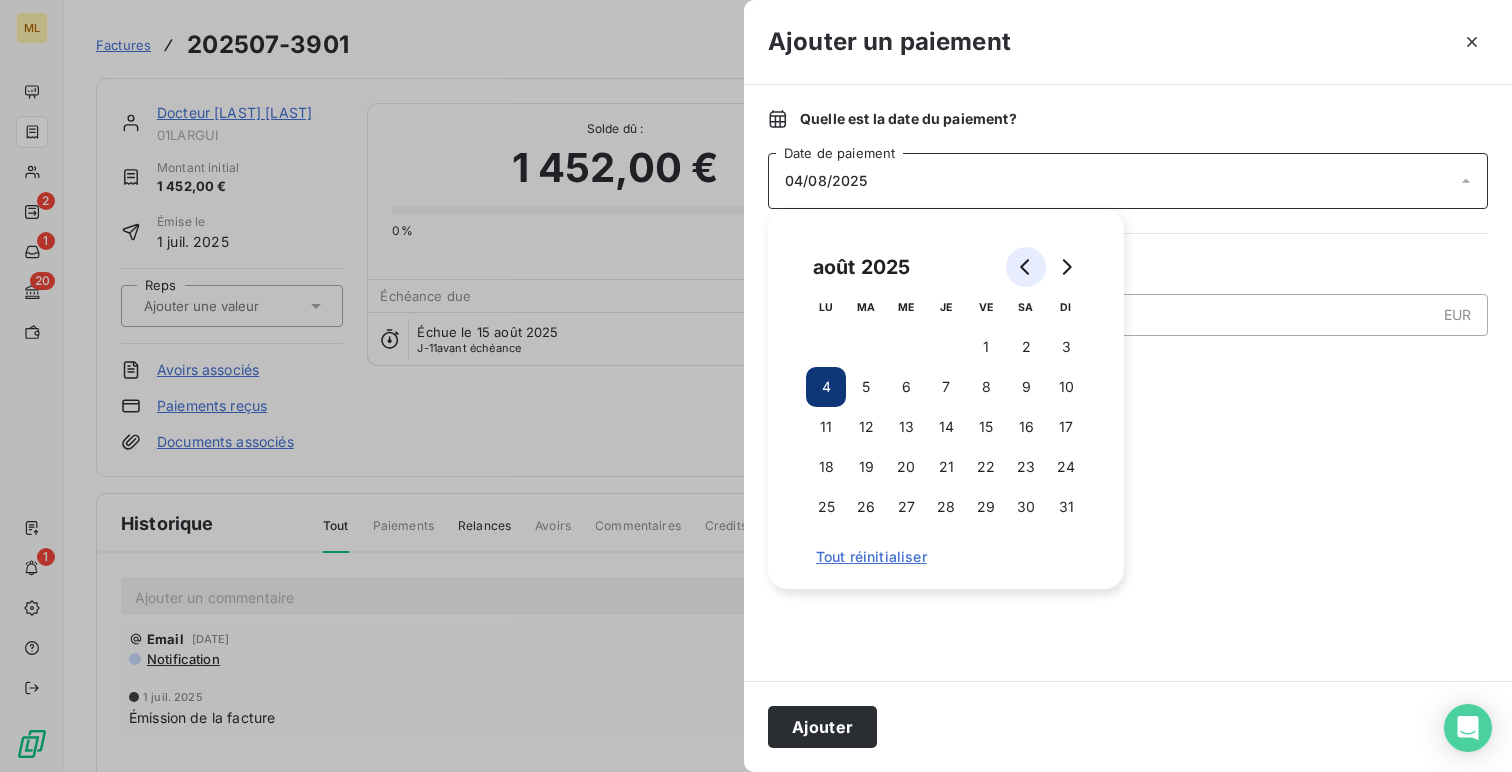 click at bounding box center (1026, 267) 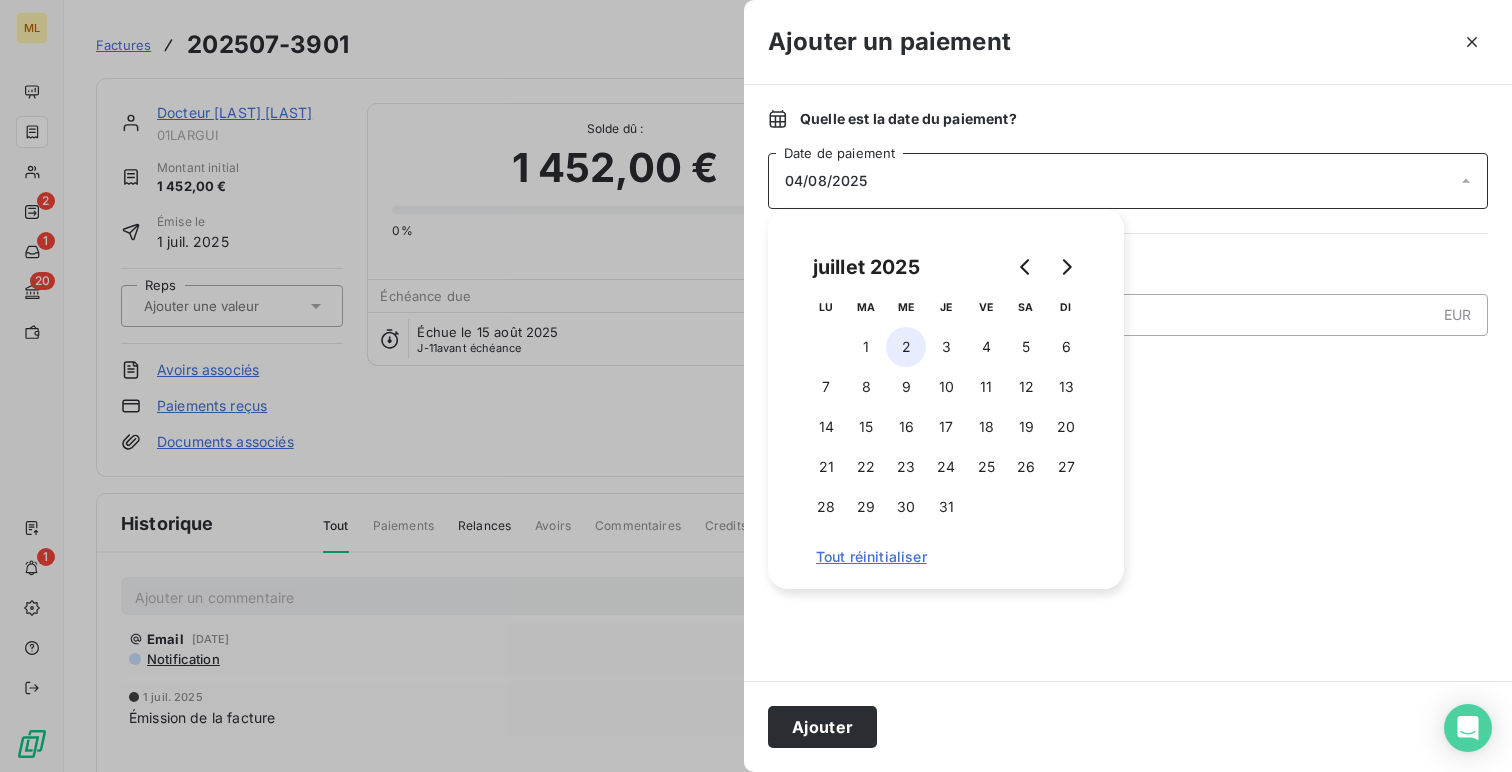 click on "2" at bounding box center [906, 347] 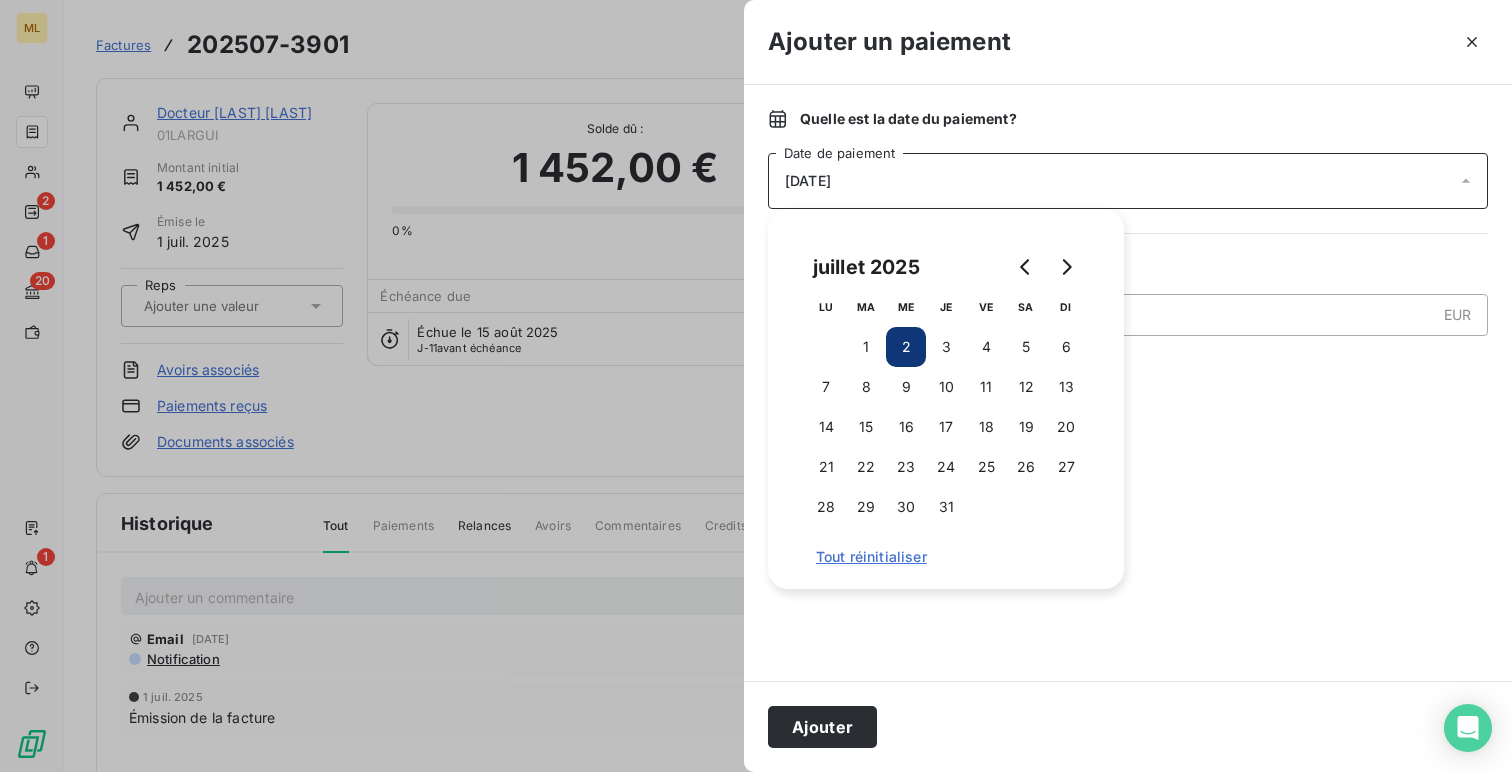 click at bounding box center (1128, 526) 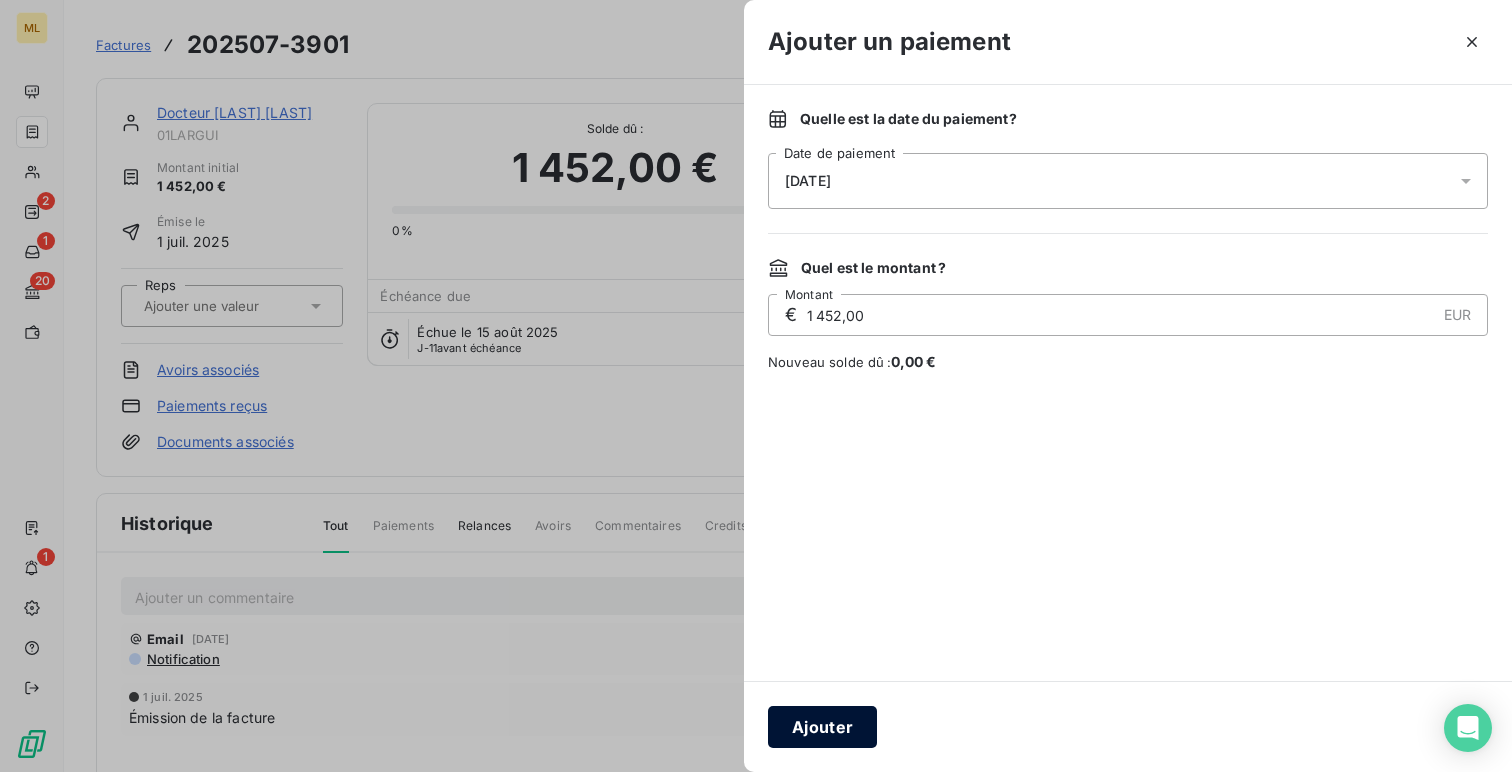 click on "Ajouter" at bounding box center (822, 727) 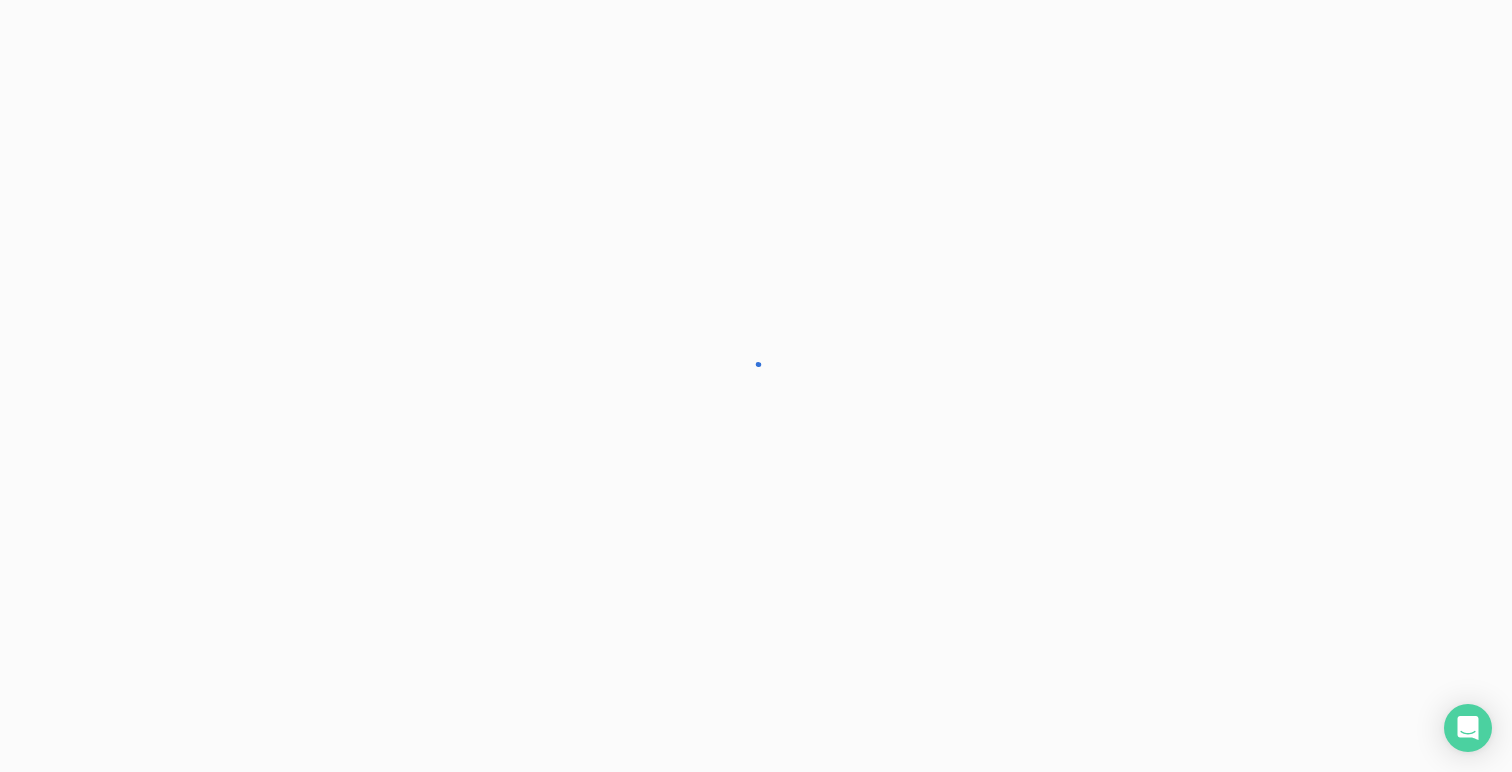 scroll, scrollTop: 0, scrollLeft: 0, axis: both 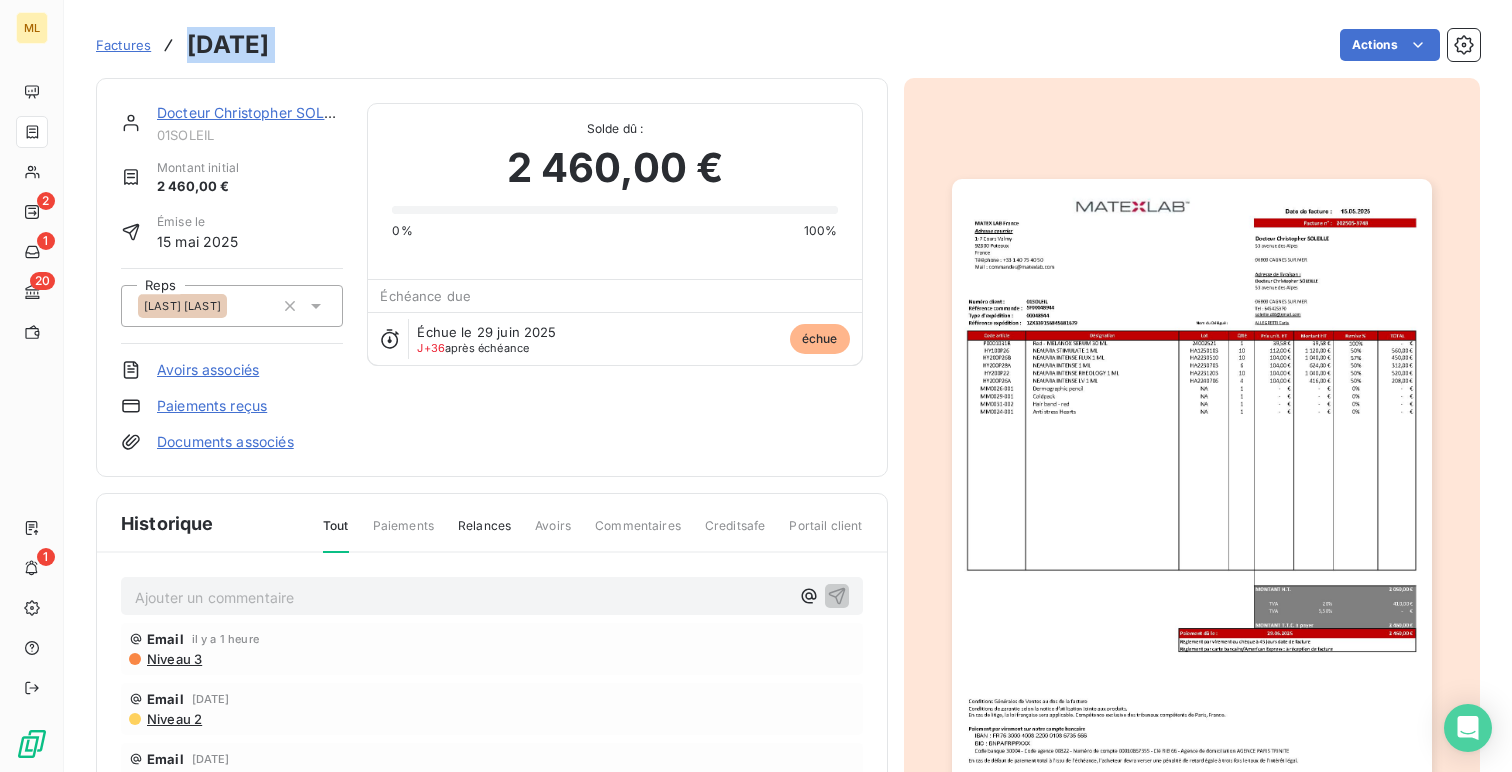 drag, startPoint x: 382, startPoint y: 37, endPoint x: 194, endPoint y: 46, distance: 188.2153 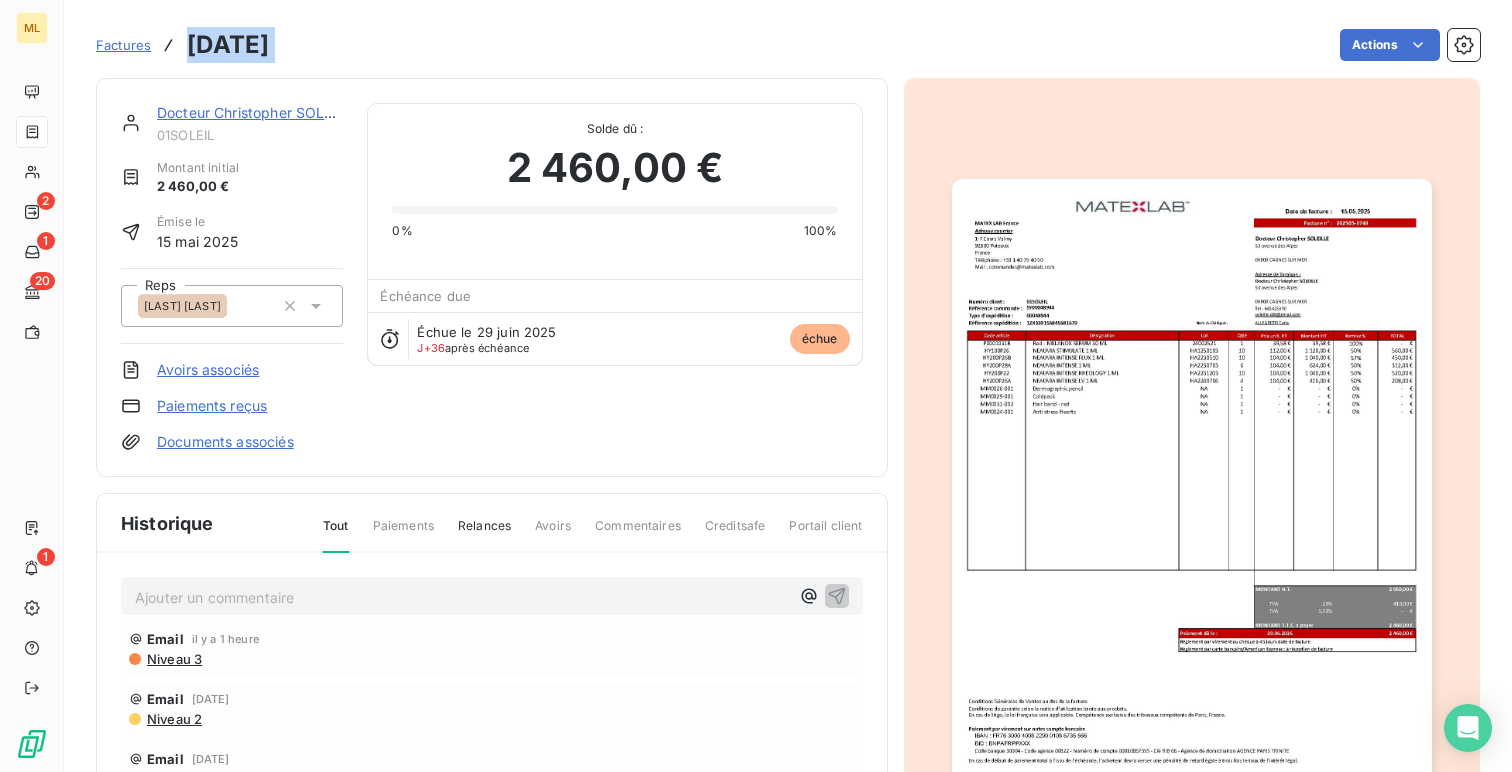 click on "Factures [DATE] Actions" at bounding box center (788, 45) 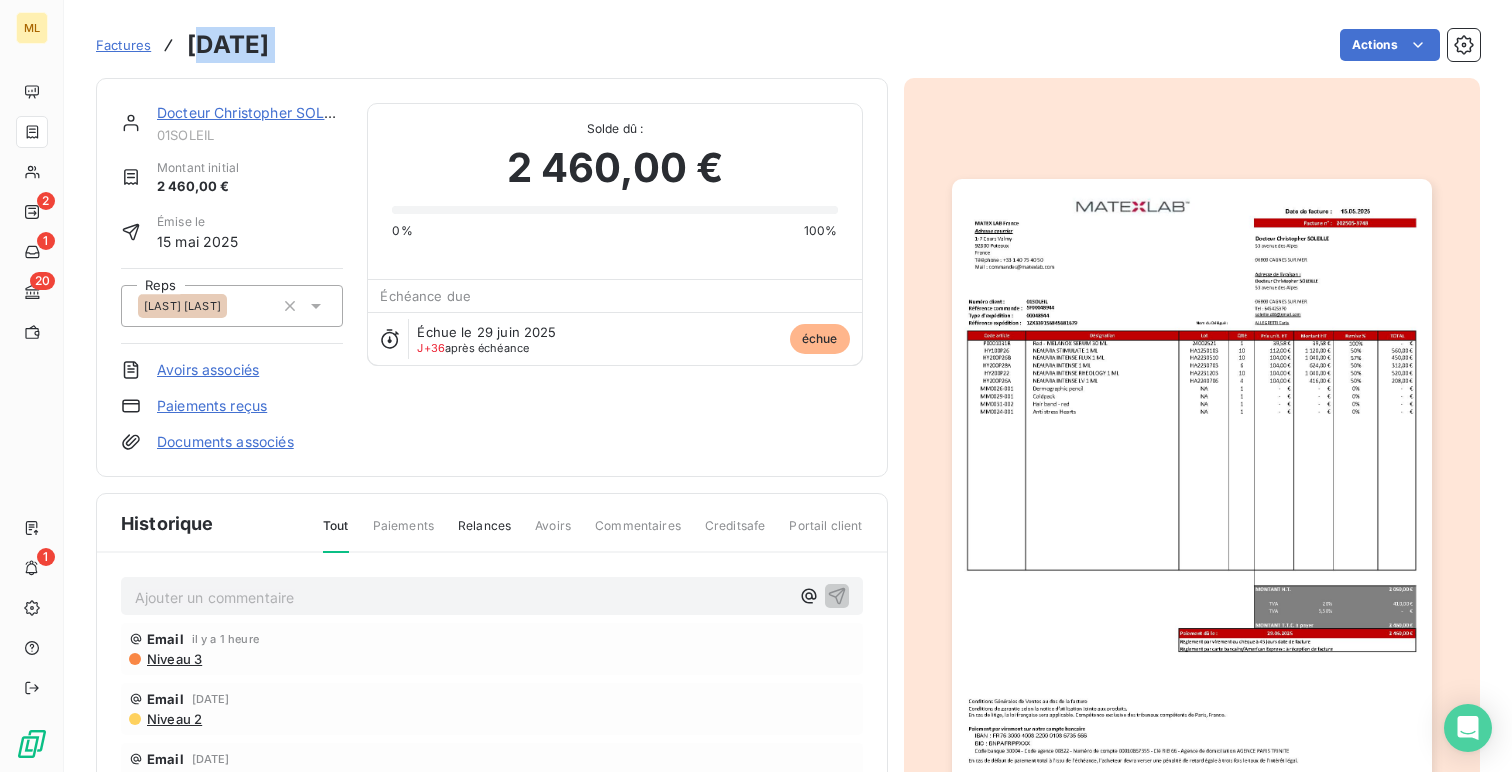 copy on "[CODE] Actions" 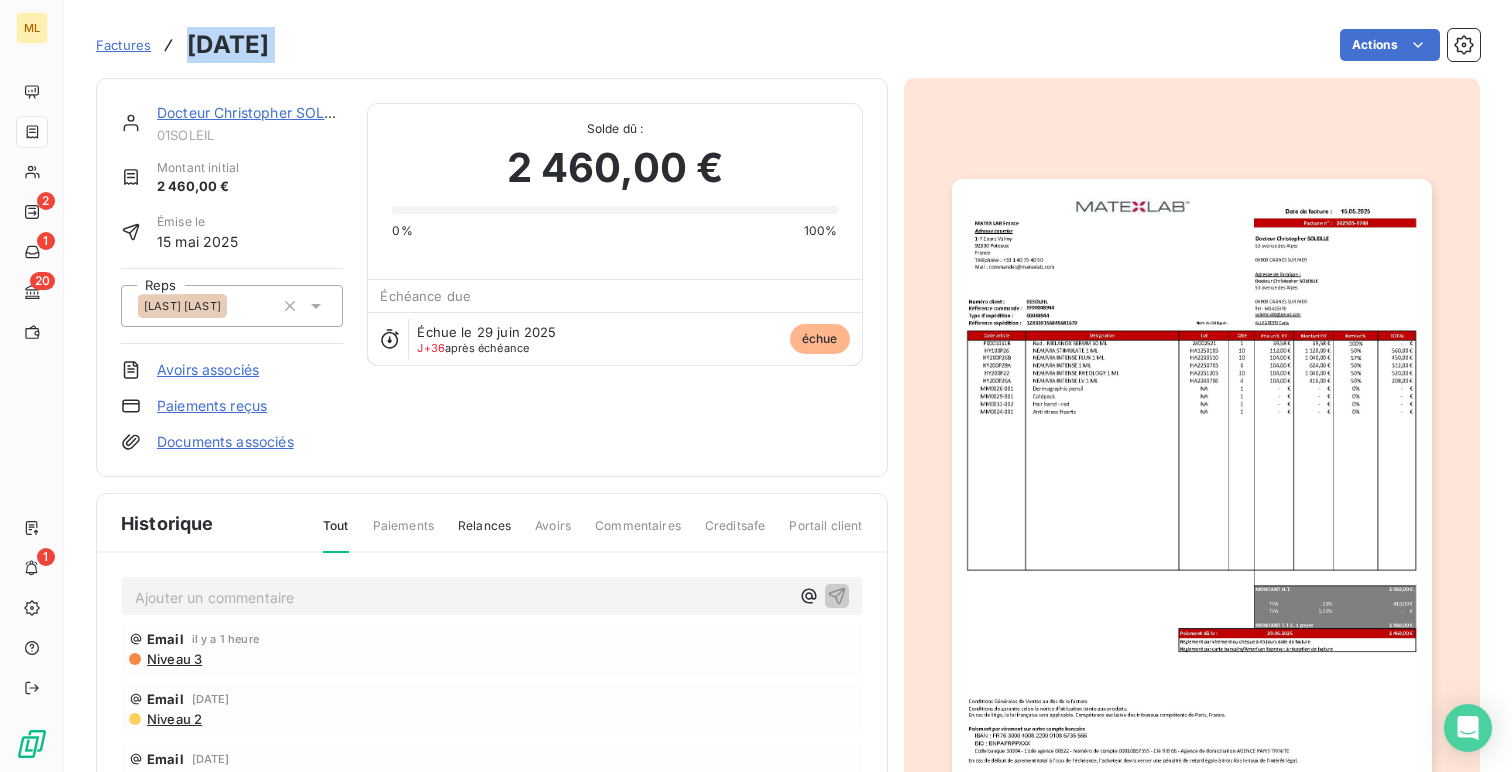 copy on "Factures [DATE] Actions" 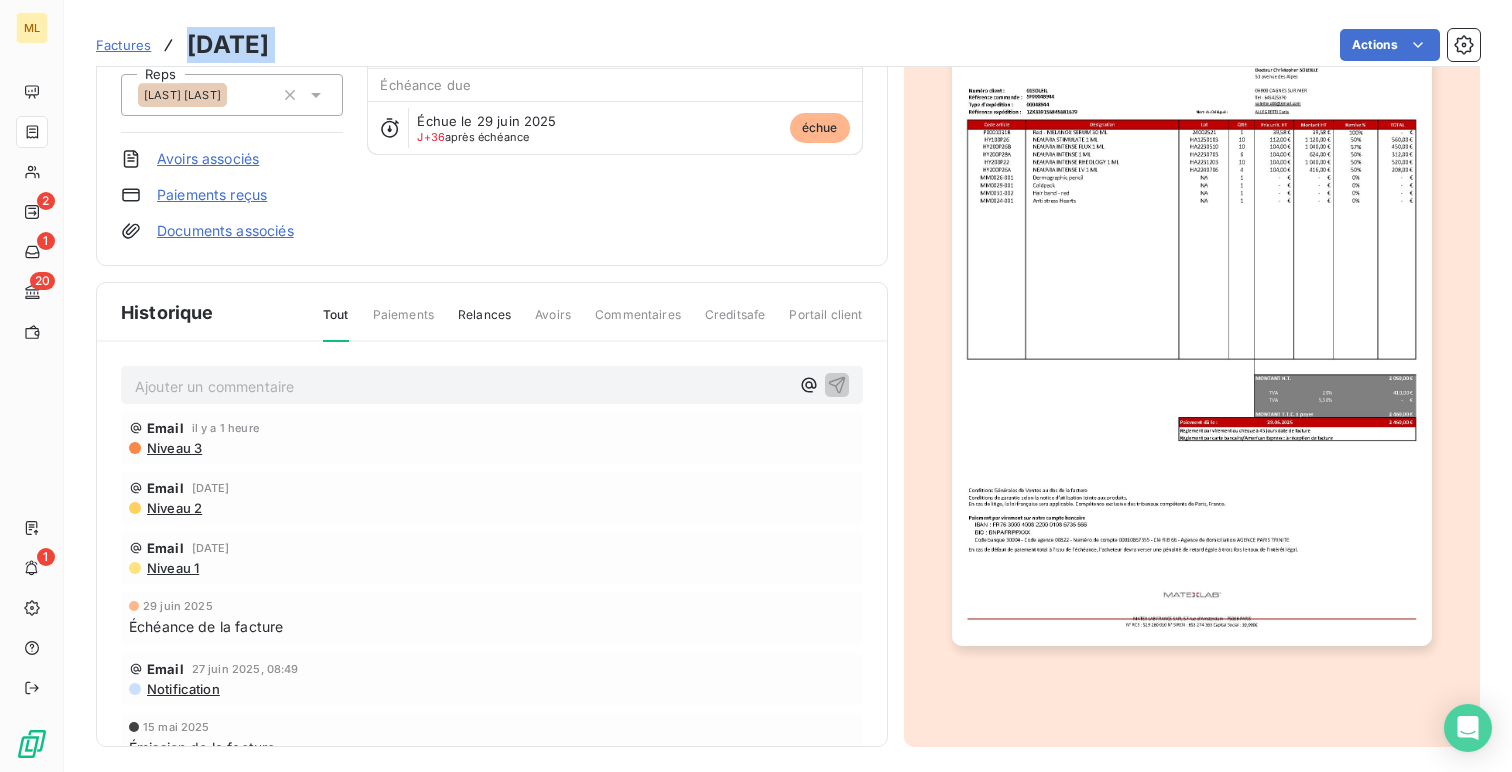 scroll, scrollTop: 218, scrollLeft: 0, axis: vertical 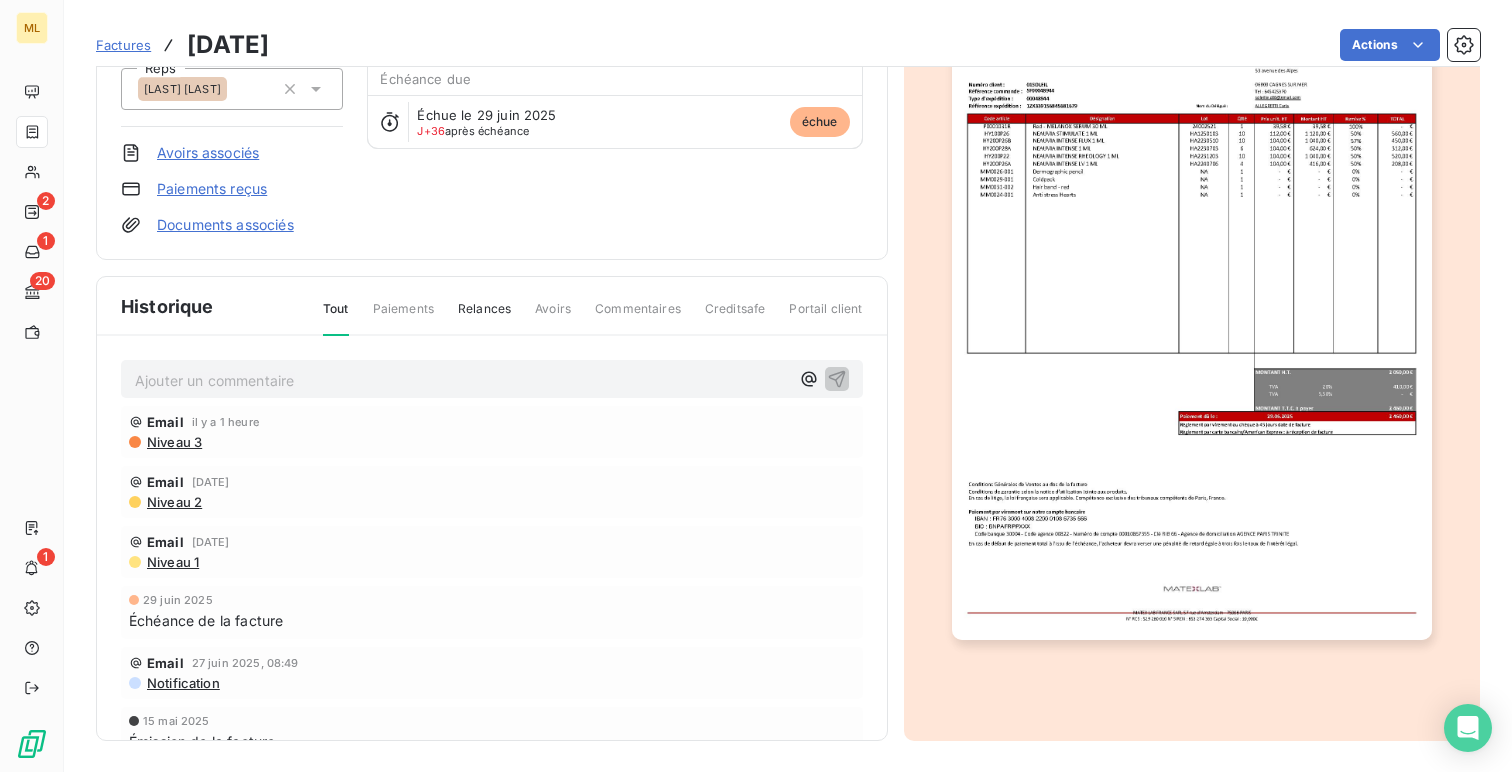 click on "202505-3748" at bounding box center [228, 45] 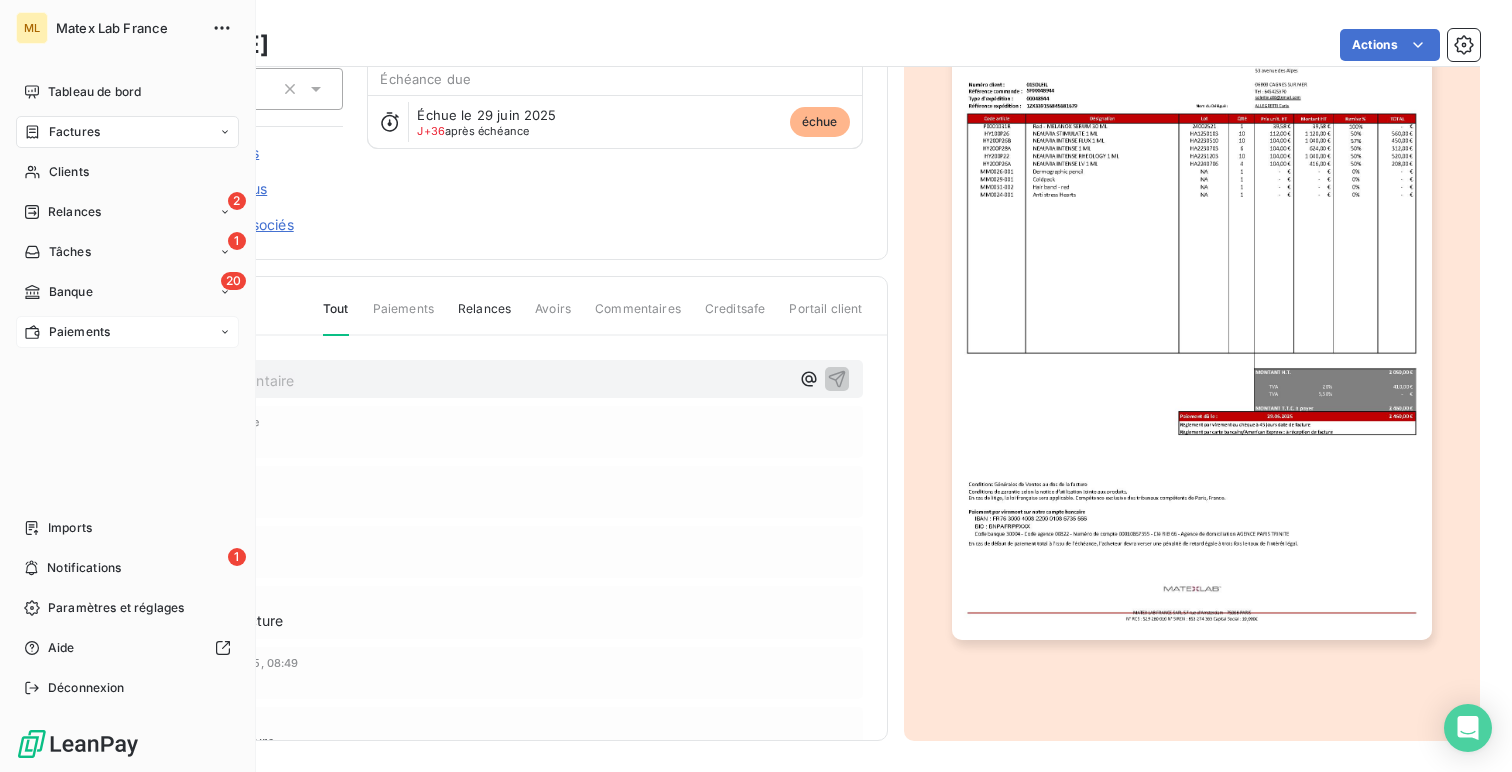 click on "Paiements" at bounding box center [127, 332] 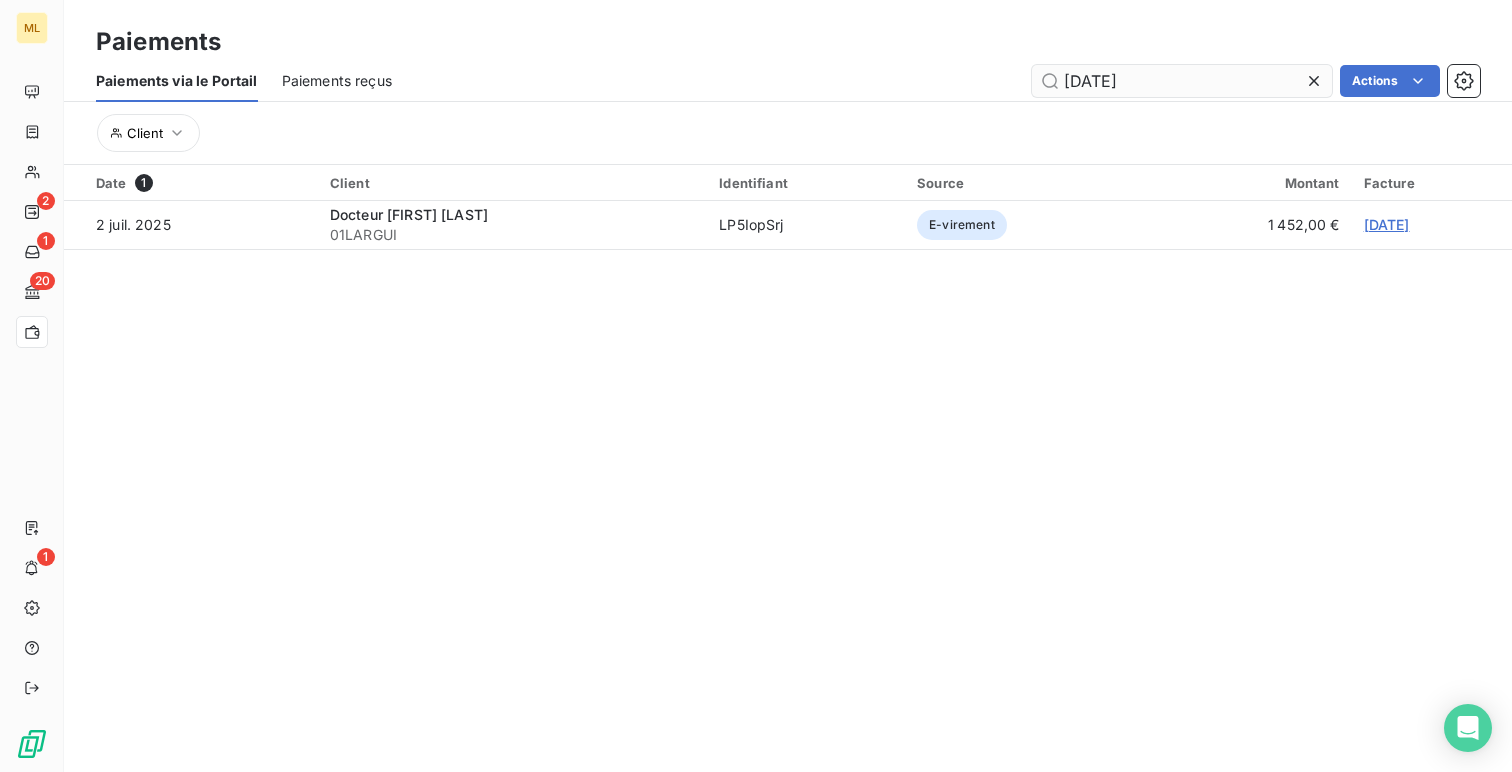 click on "202507-3901" at bounding box center (1182, 81) 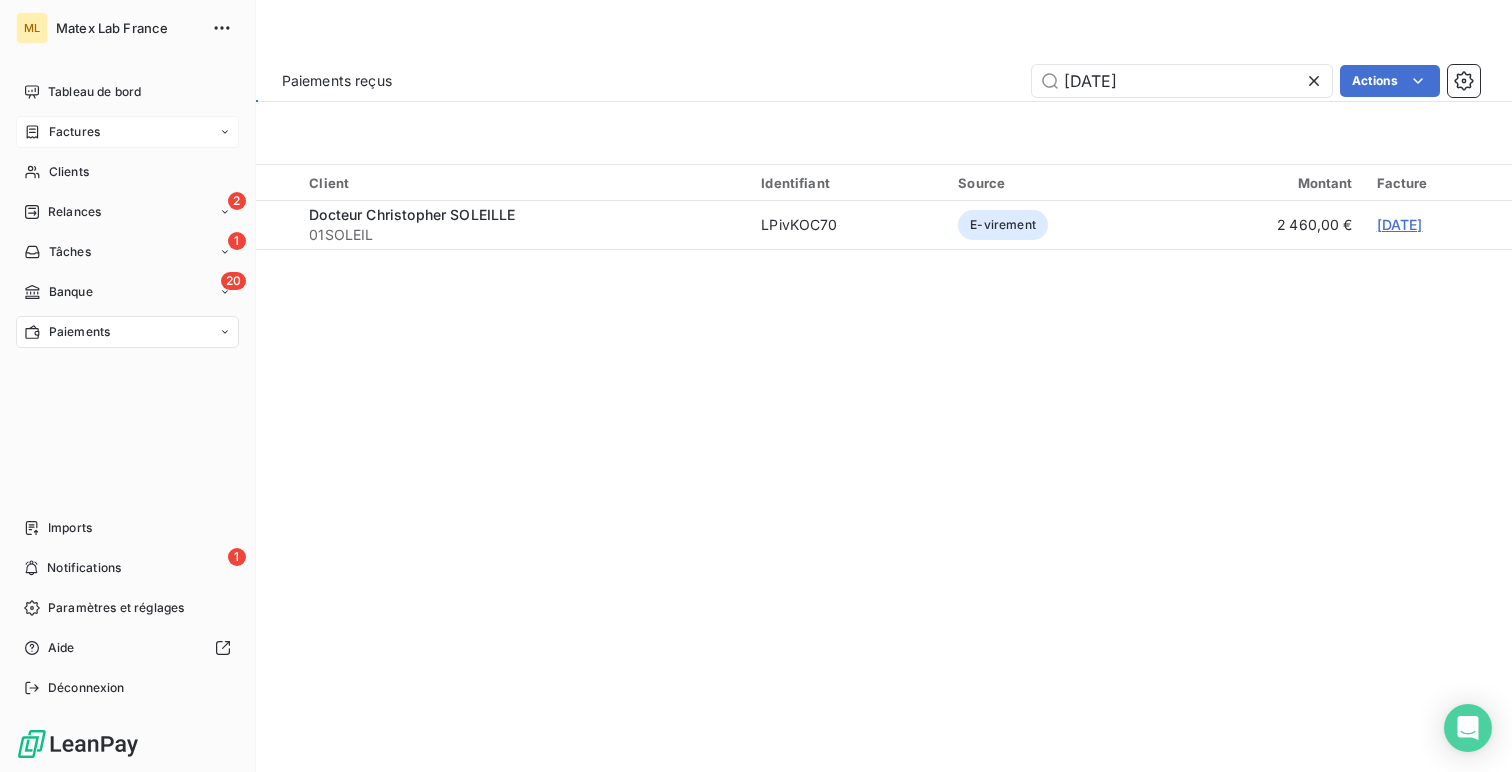 click on "Factures" at bounding box center [74, 132] 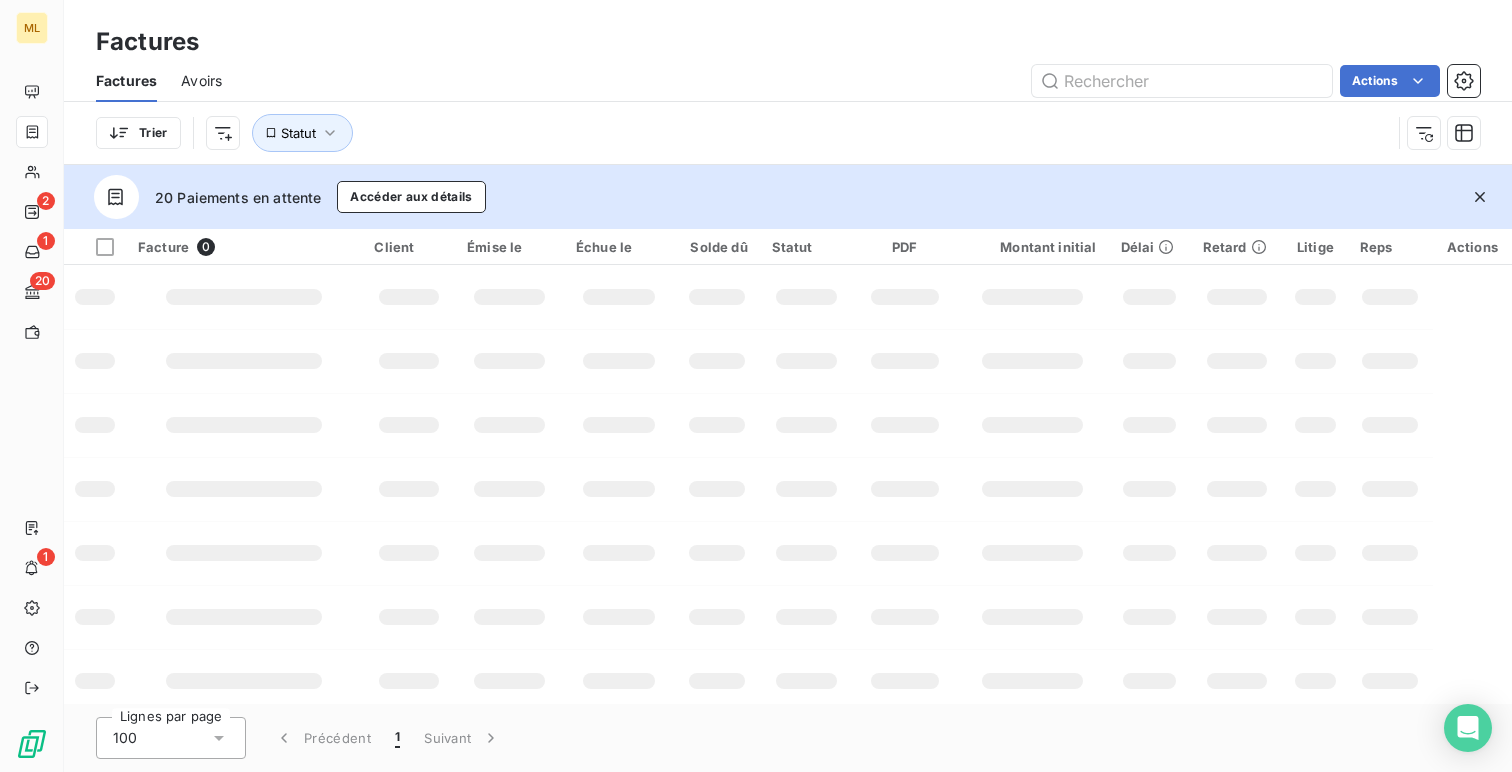 type on "202505-3748" 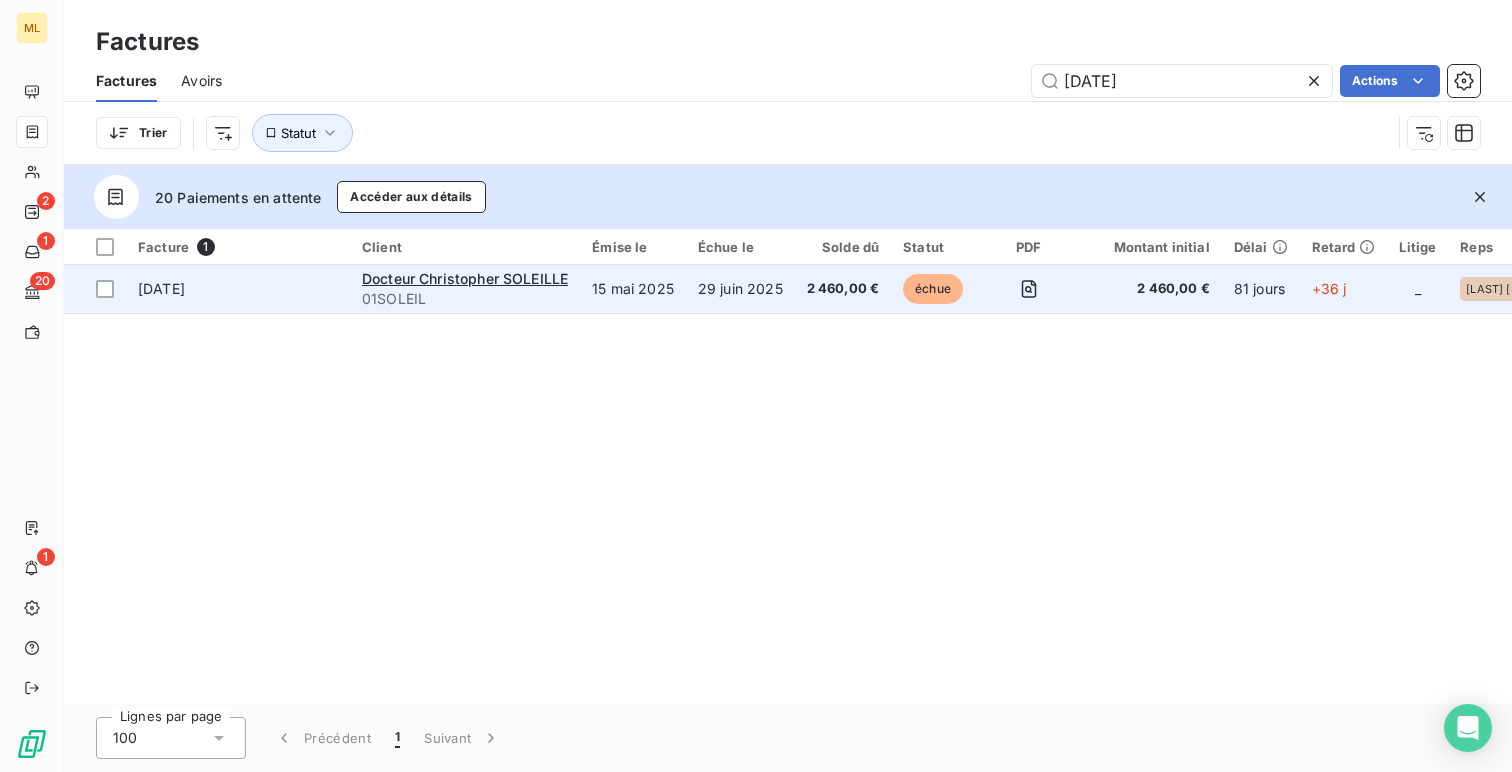 click on "202505-3748" at bounding box center [238, 289] 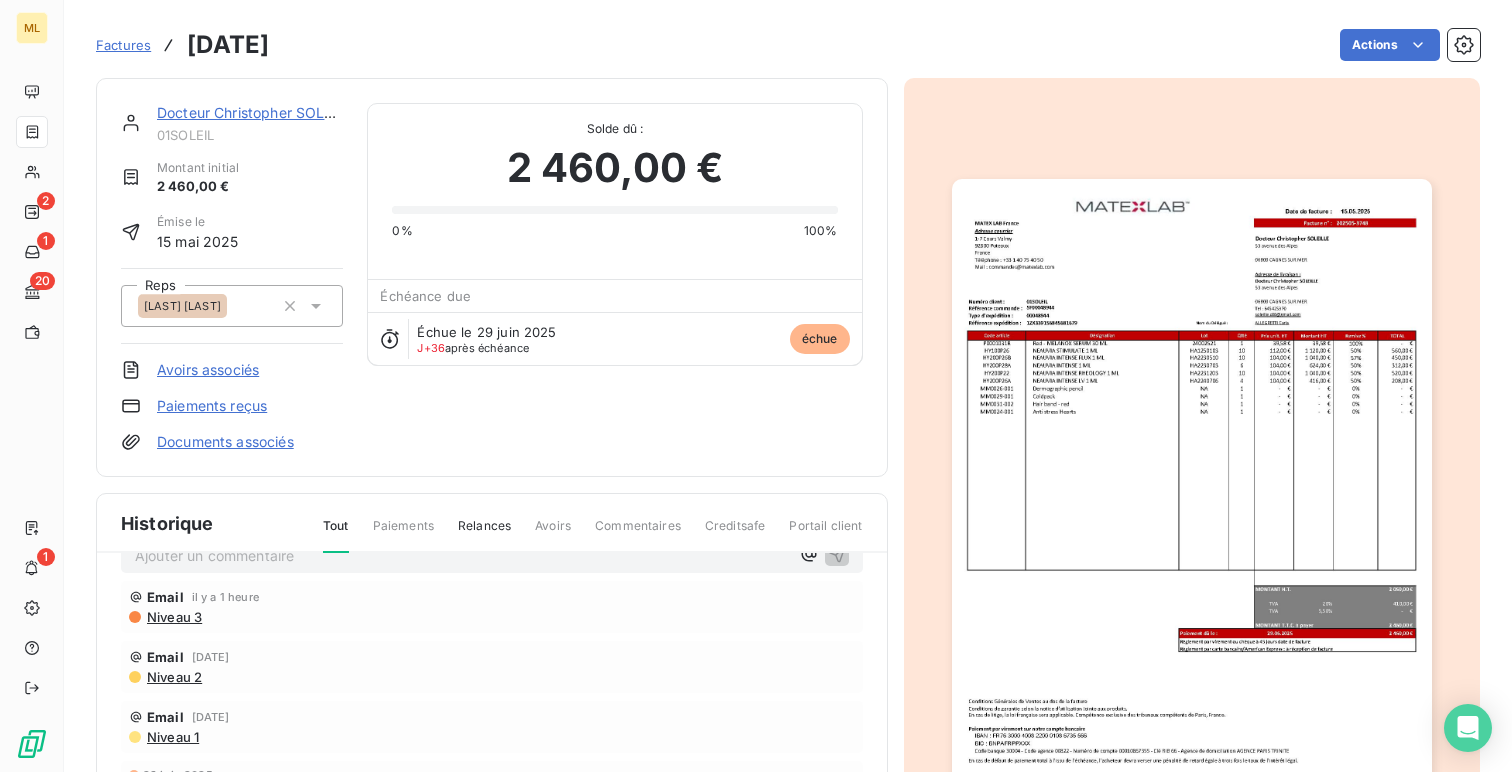 scroll, scrollTop: 0, scrollLeft: 0, axis: both 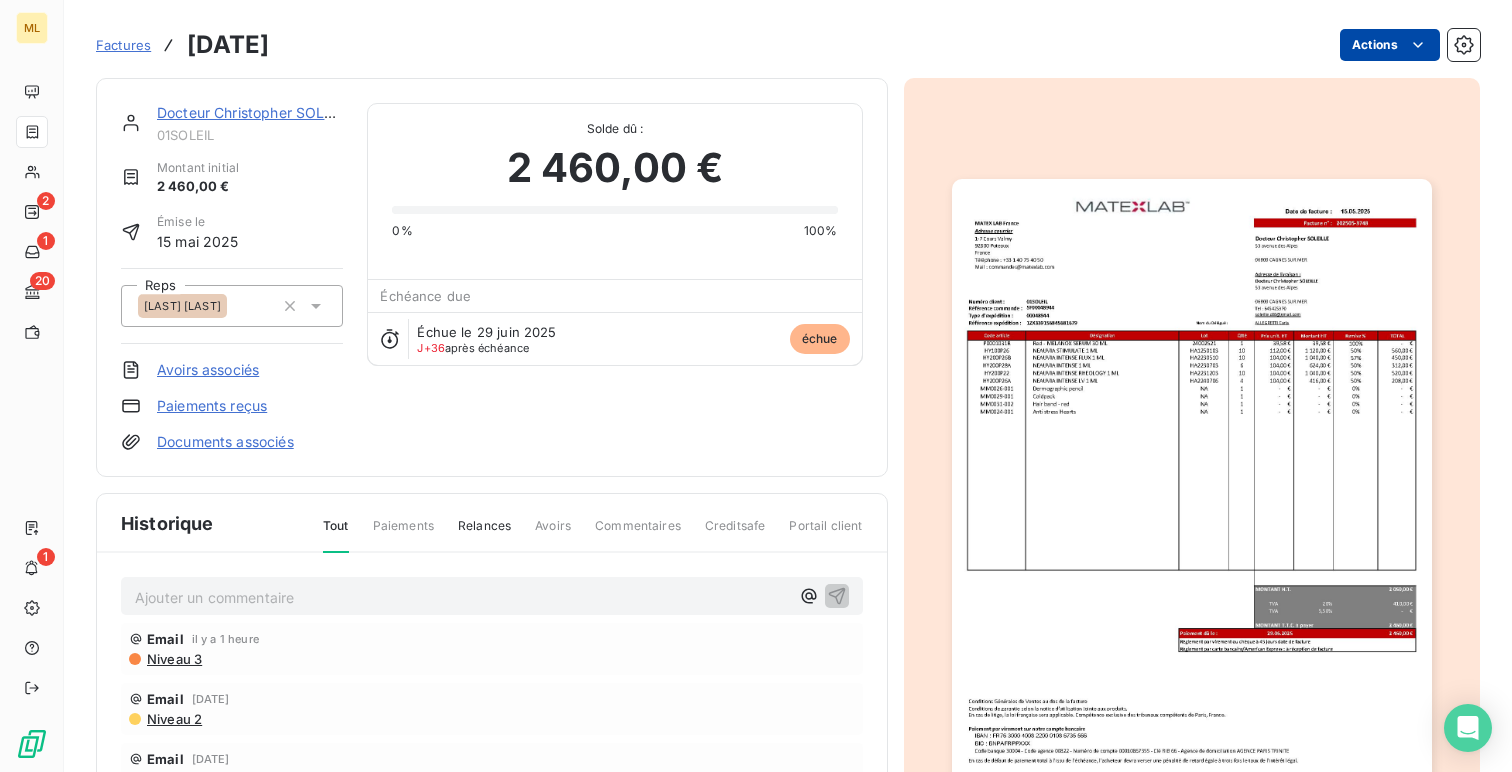 click on "ML 2 1 20 1 Factures 202505-3748 Actions Docteur Christopher SOLEILLE 01SOLEIL Montant initial 2 460,00 € Émise le 15 mai 2025 Reps ALLEGRETTI Carla Avoirs associés Paiements reçus Documents associés Solde dû : 2 460,00 € 0% 100% Échéance due Échue le 29 juin 2025 J+36  après échéance échue Historique Tout Paiements Relances Avoirs Commentaires Creditsafe Portail client Ajouter un commentaire ﻿ Email il y a 1 heure Niveau 3 Email 3 juil. 2025, 11:43 Niveau 2 Email 30 juin 2025, 11:45 Niveau 1 29 juin 2025 Échéance de la facture Email 27 juin 2025, 08:49 Notification 15 mai 2025 Émission de la facture" at bounding box center (756, 386) 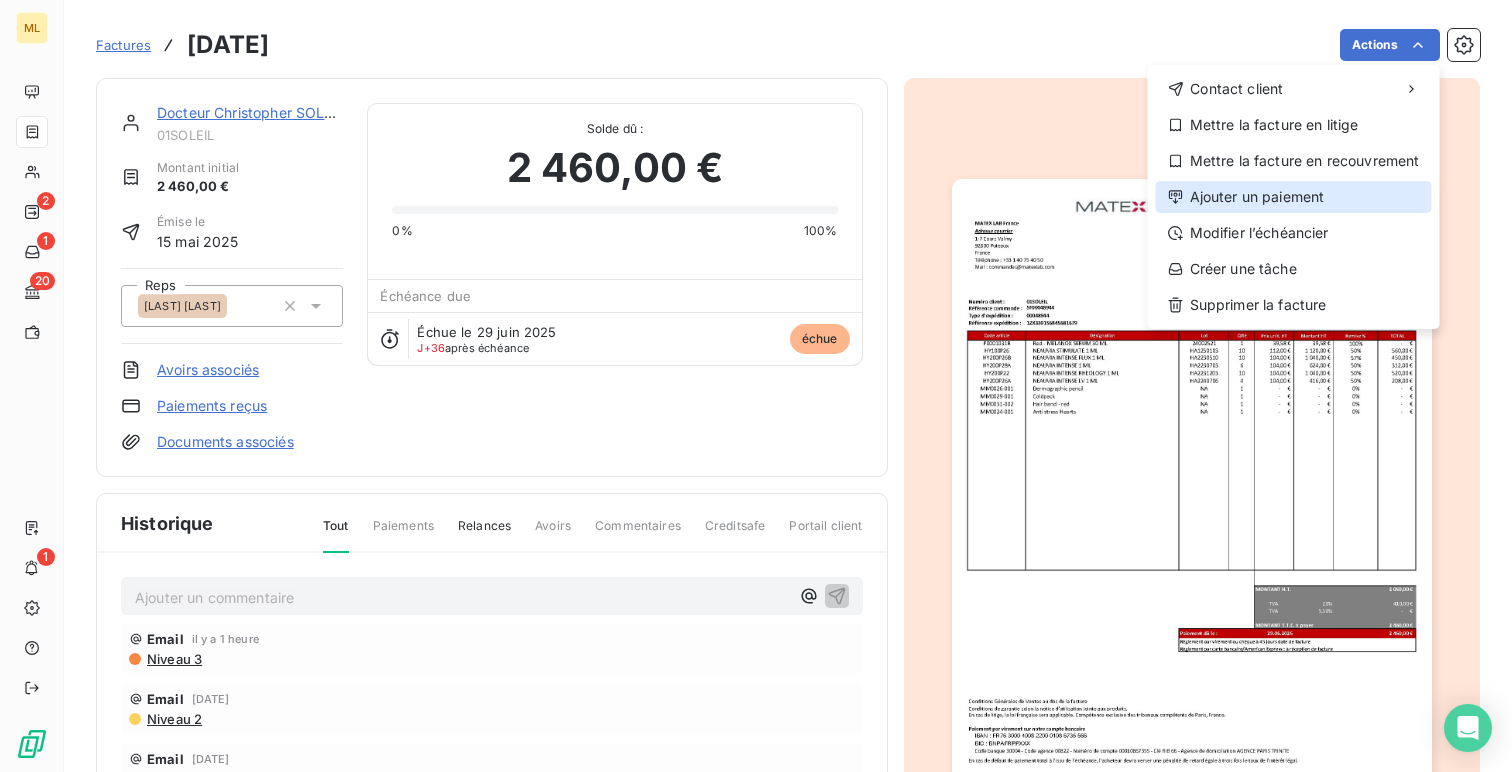 click on "Ajouter un paiement" at bounding box center [1294, 197] 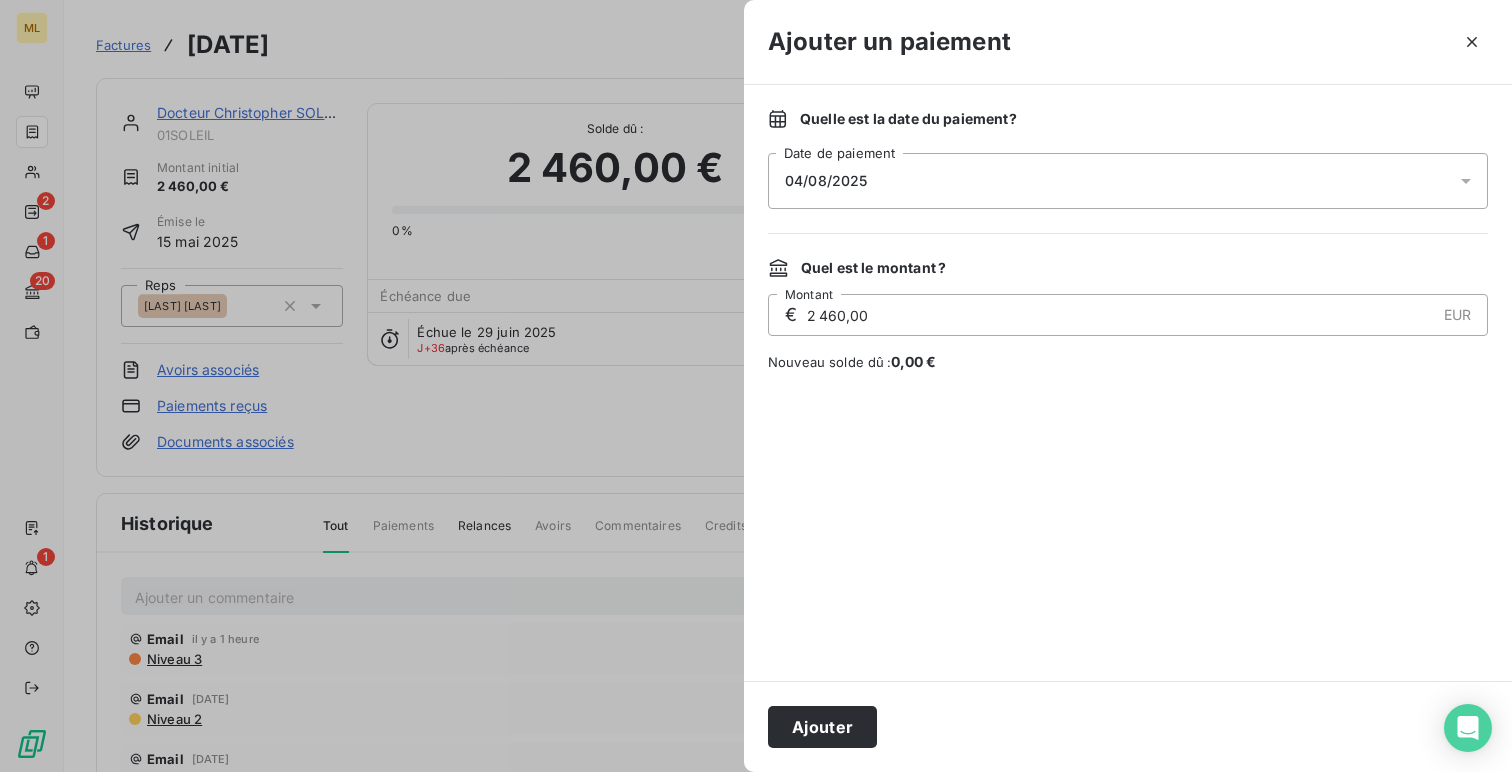 click on "04/08/2025" at bounding box center (826, 181) 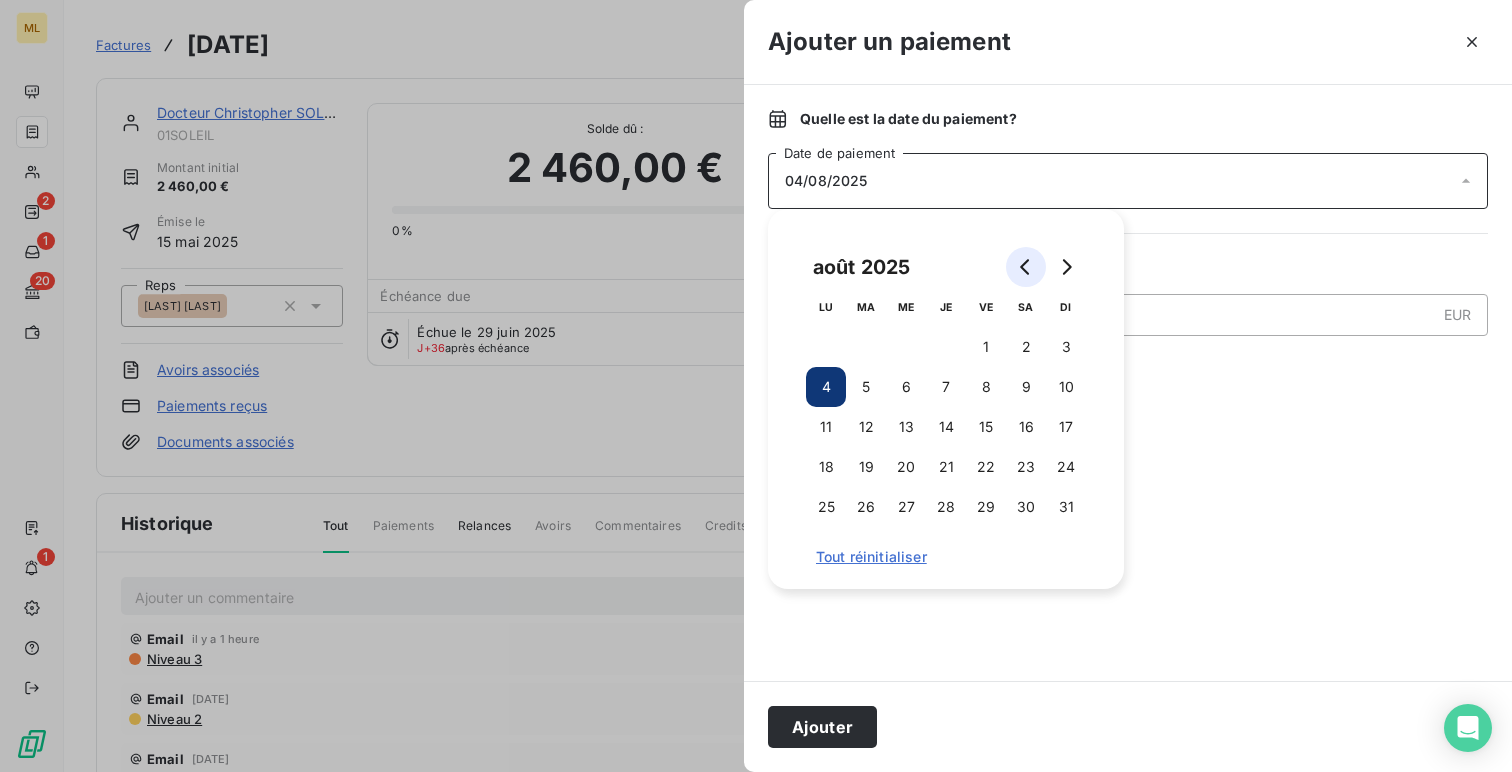 click 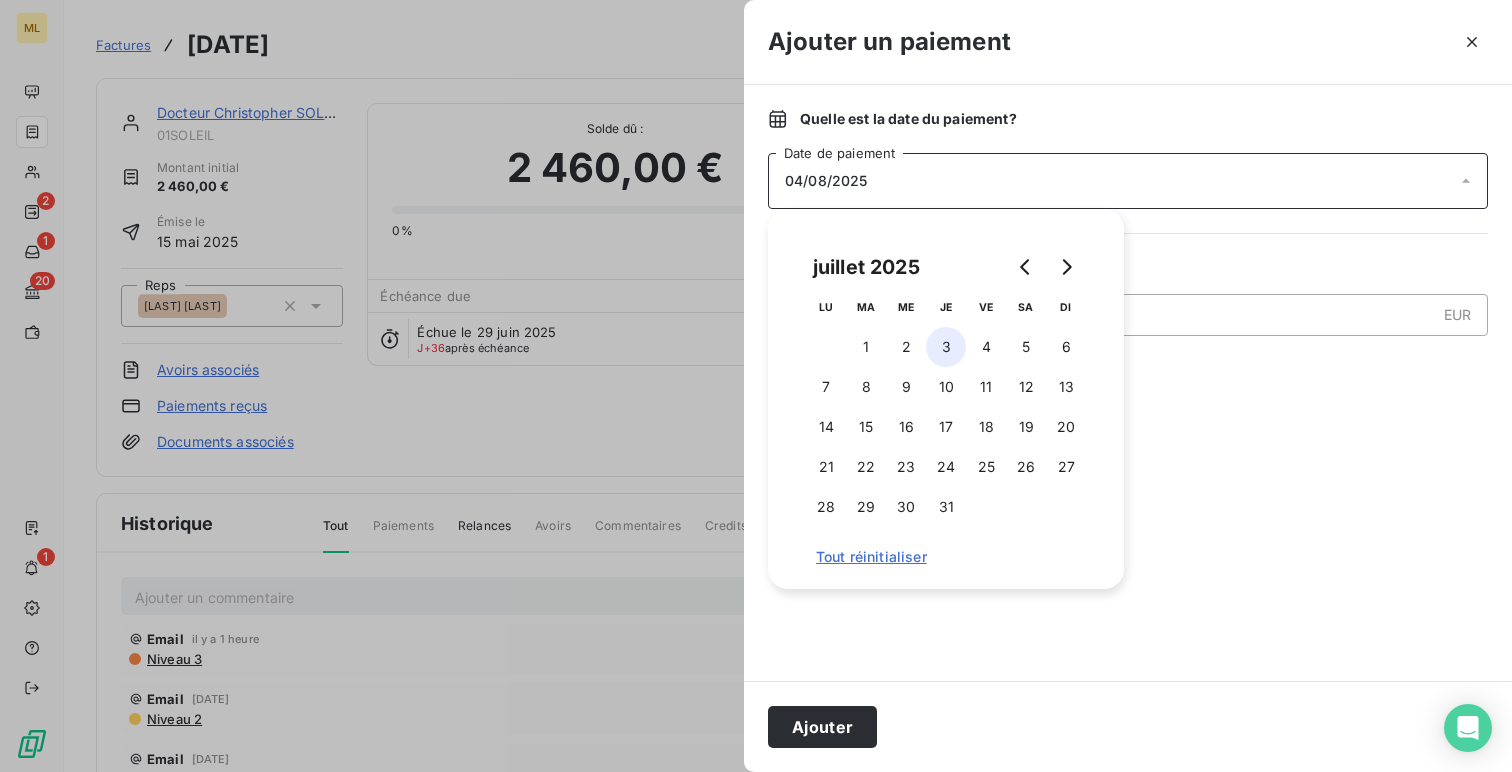 click on "3" at bounding box center [946, 347] 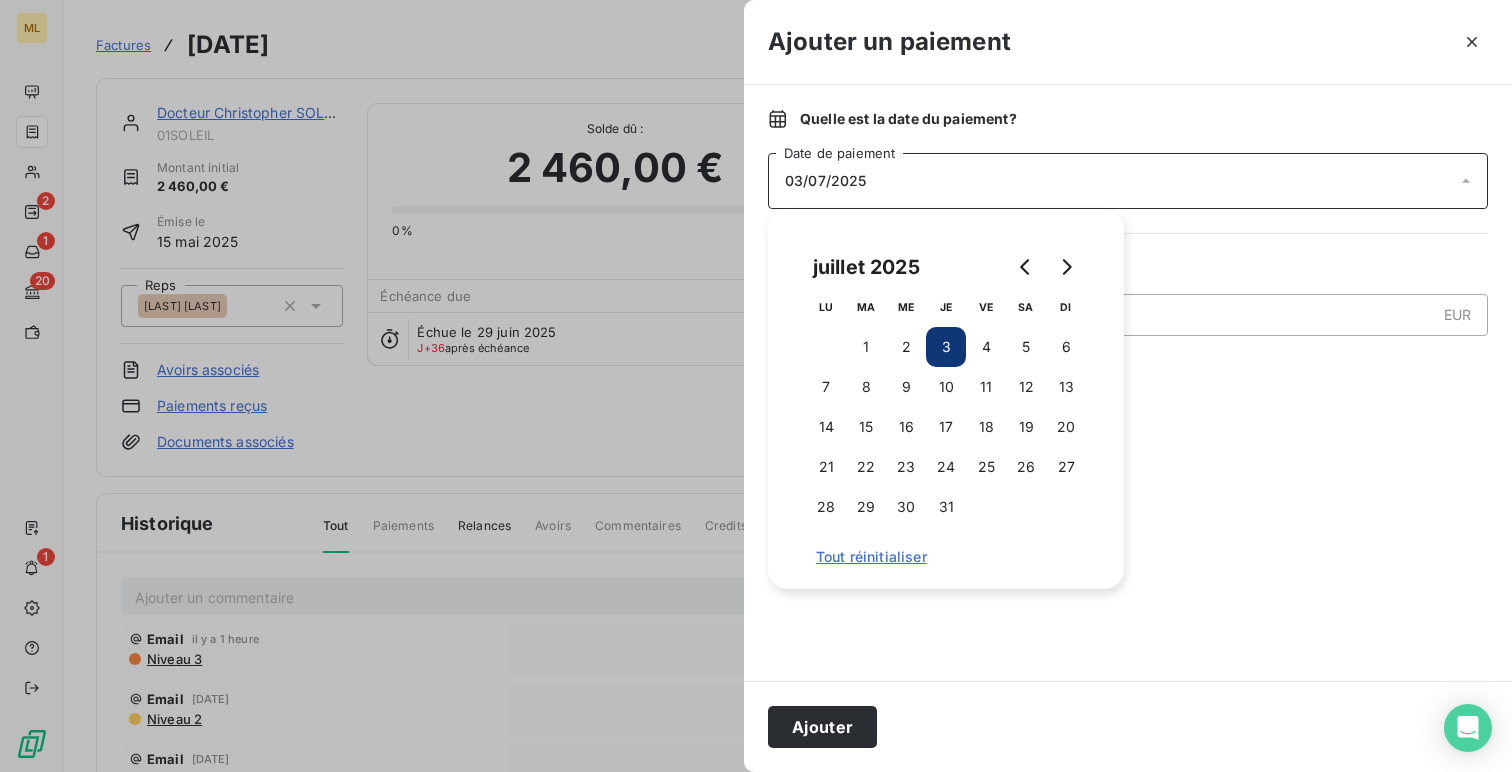 click at bounding box center (1128, 526) 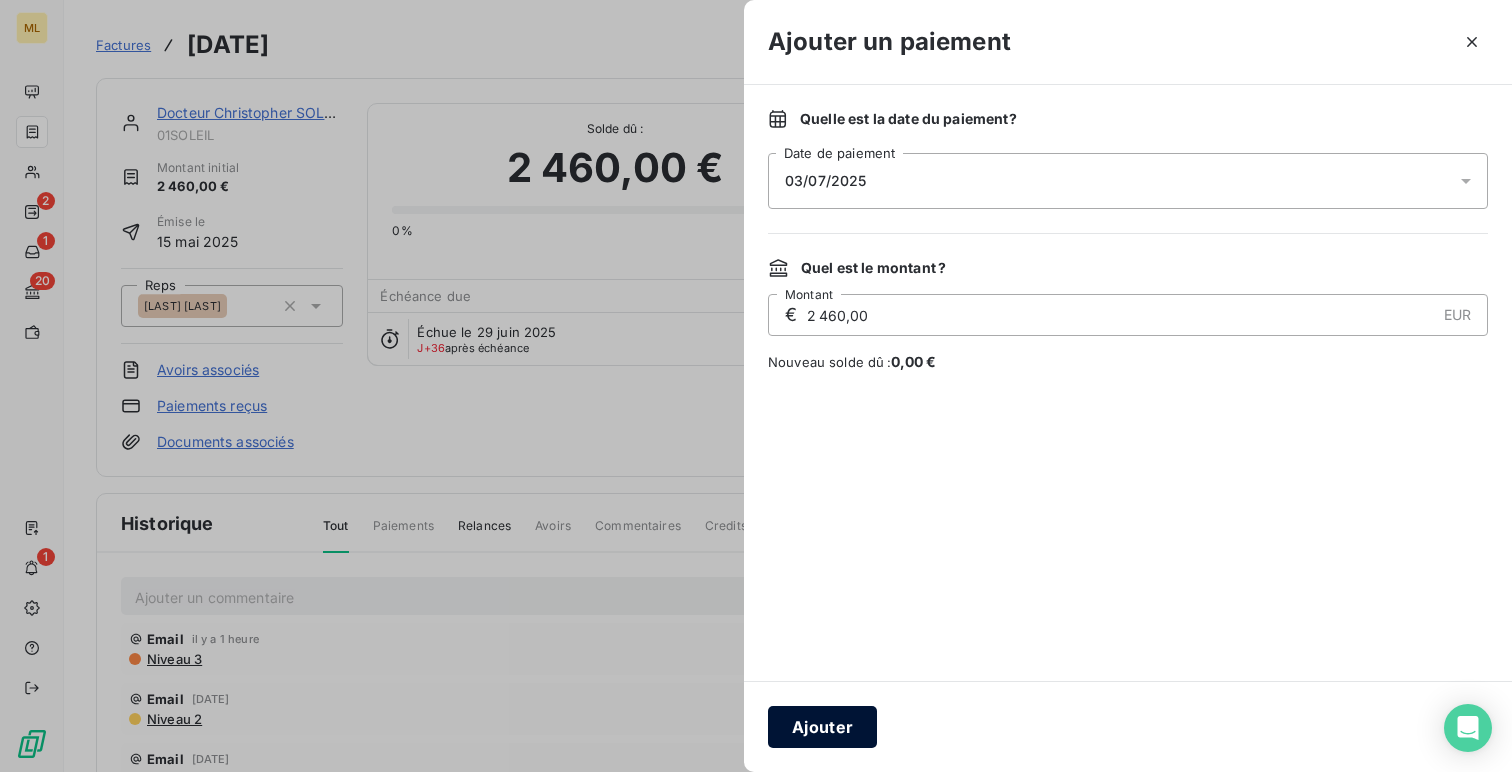 click on "Ajouter" at bounding box center [822, 727] 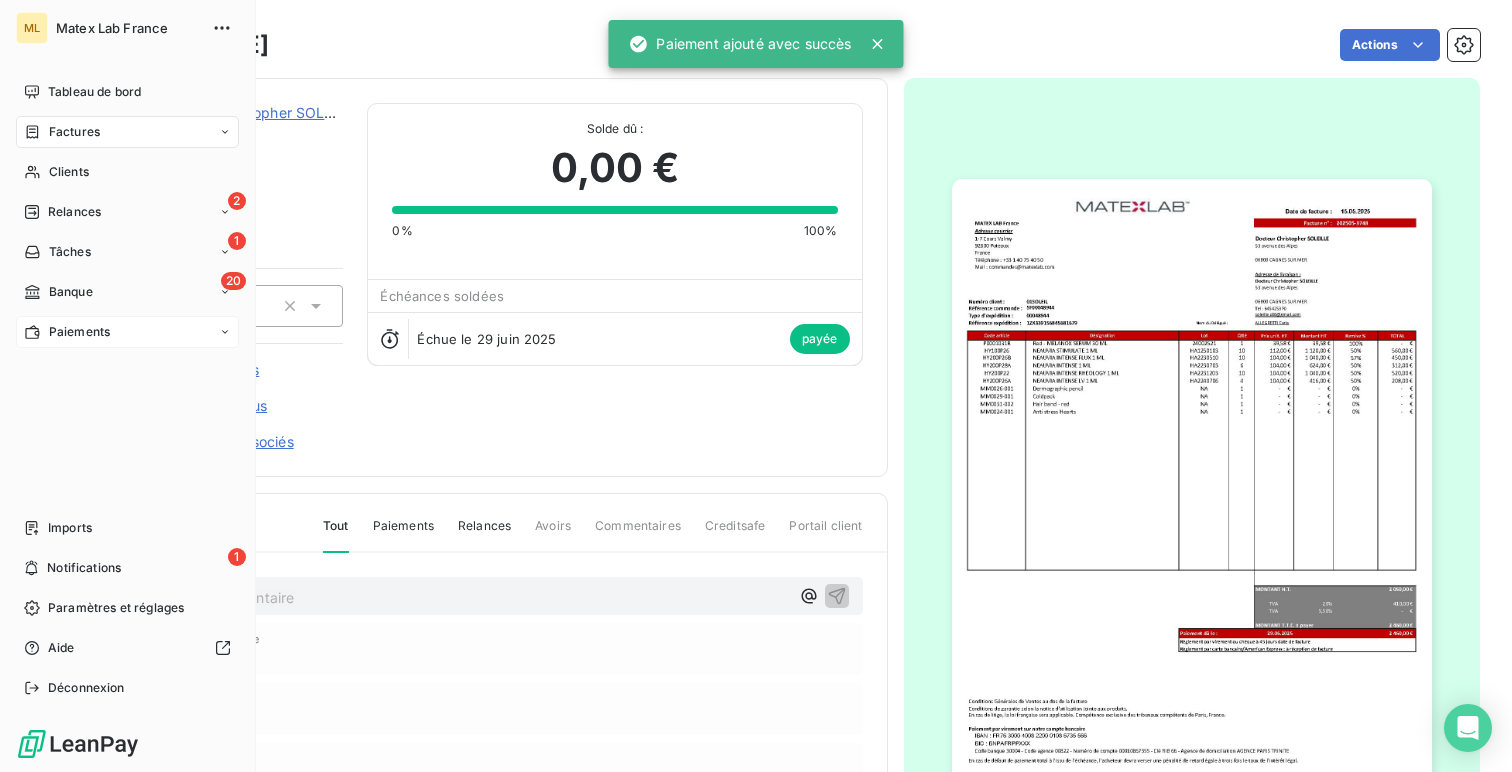 click on "Paiements" at bounding box center (127, 332) 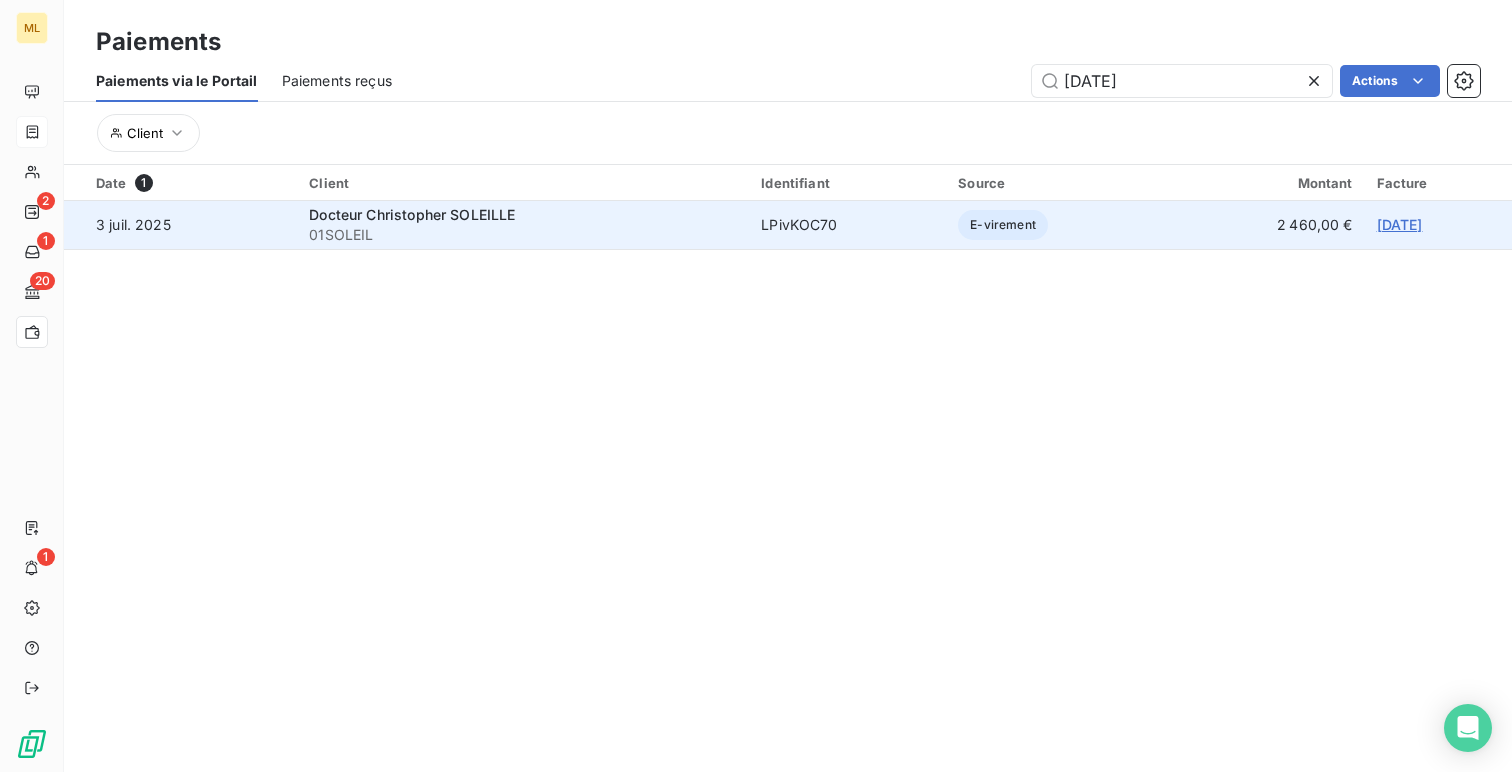 click on "202505-3748" at bounding box center (1400, 224) 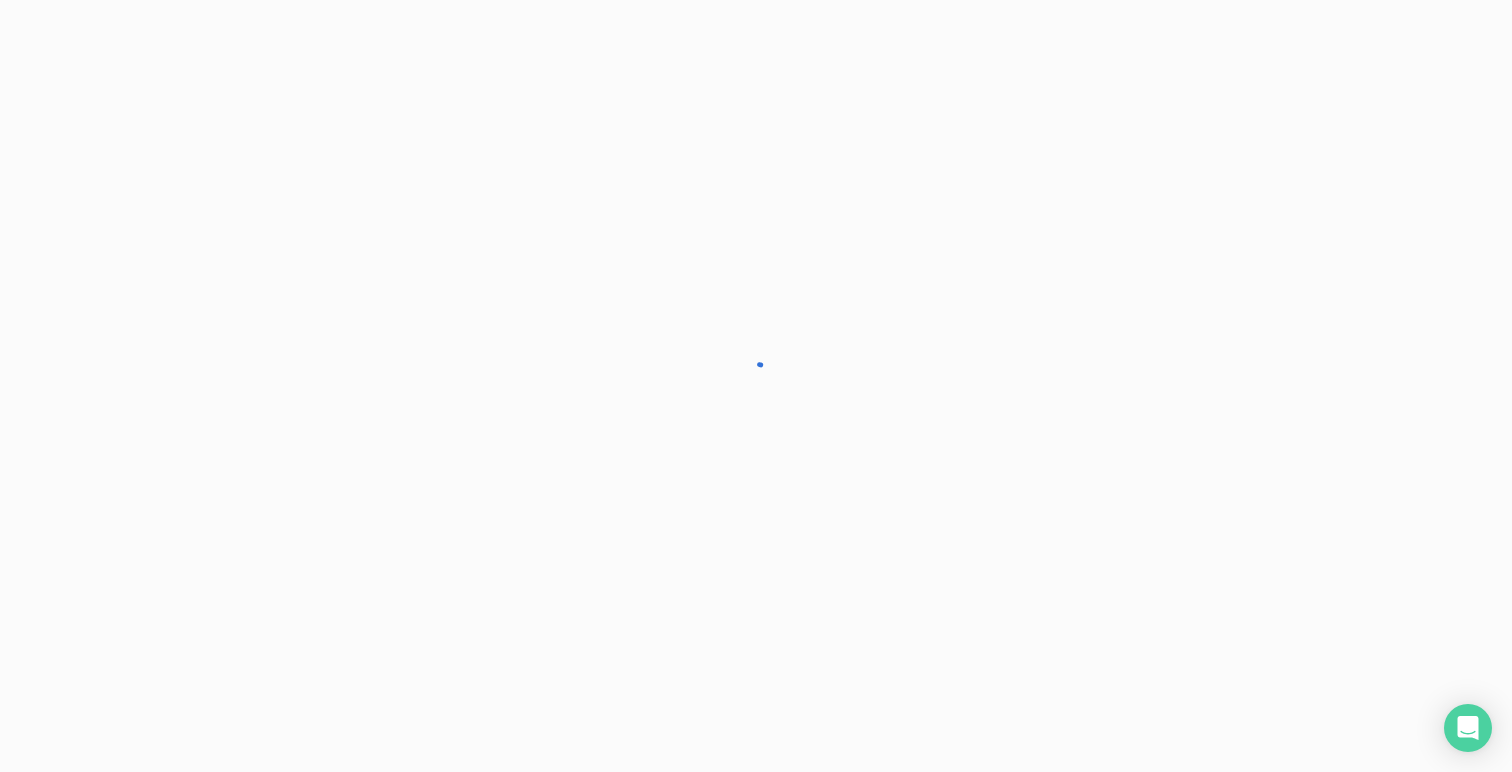 scroll, scrollTop: 0, scrollLeft: 0, axis: both 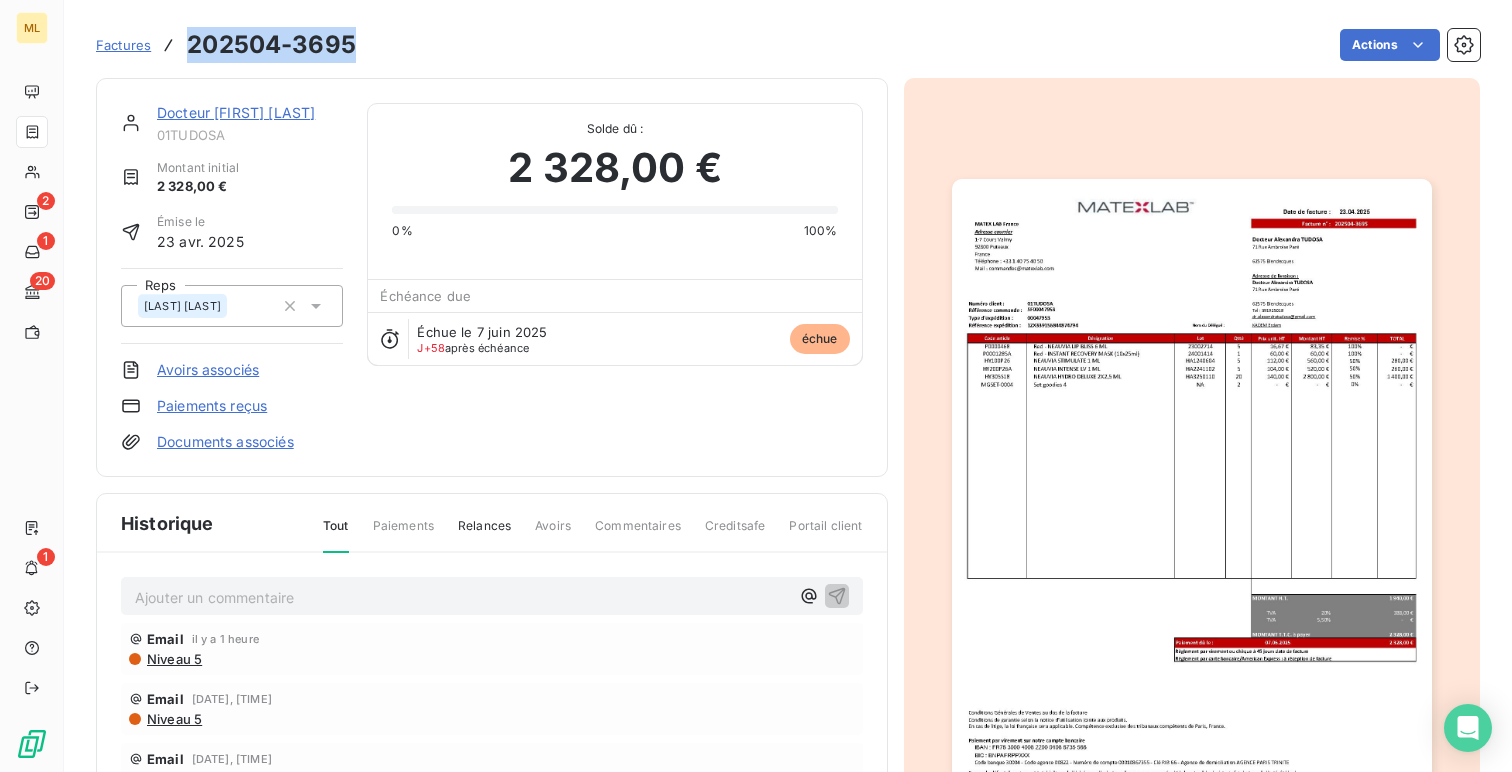 drag, startPoint x: 347, startPoint y: 49, endPoint x: 192, endPoint y: 57, distance: 155.20631 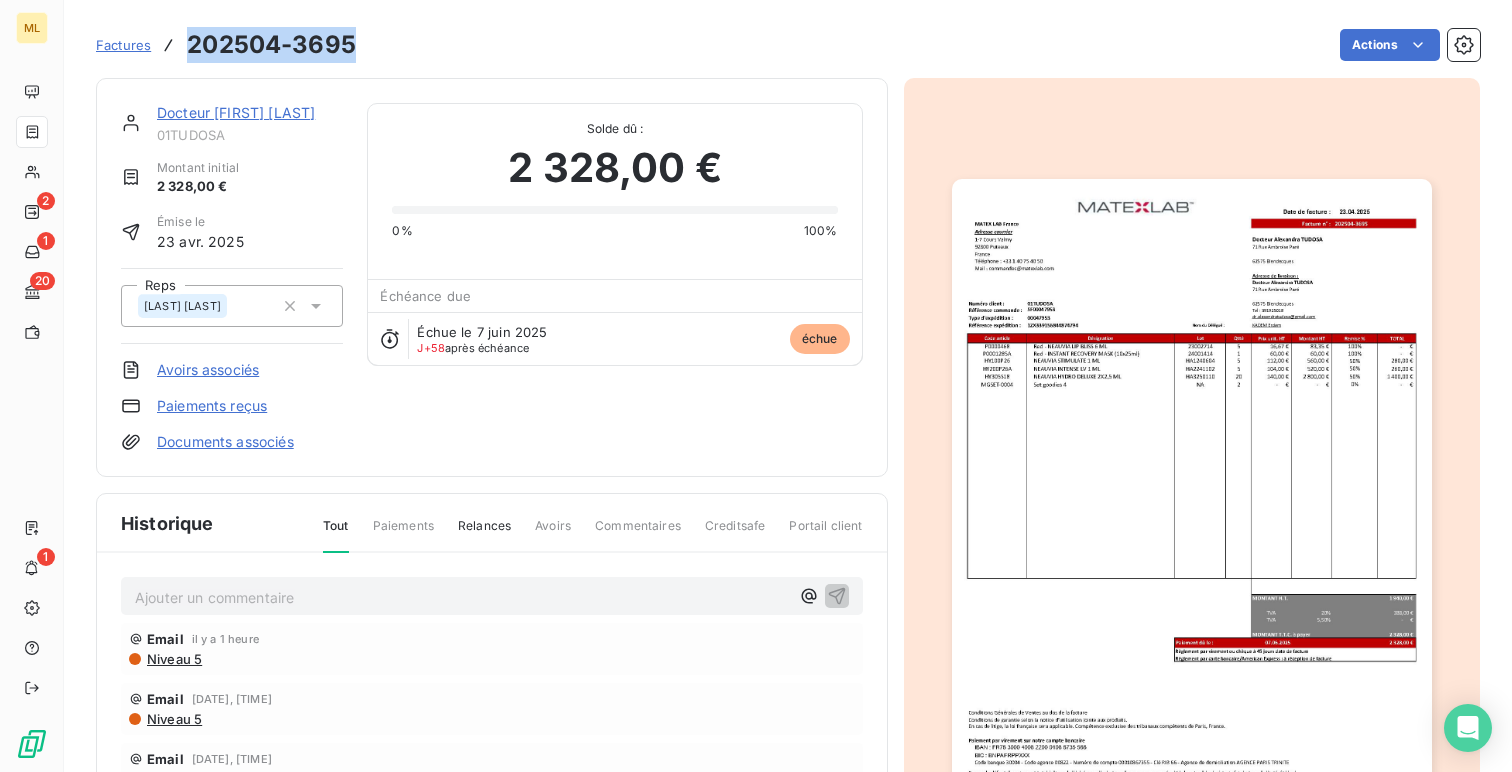 click on "202504-3695" at bounding box center (271, 45) 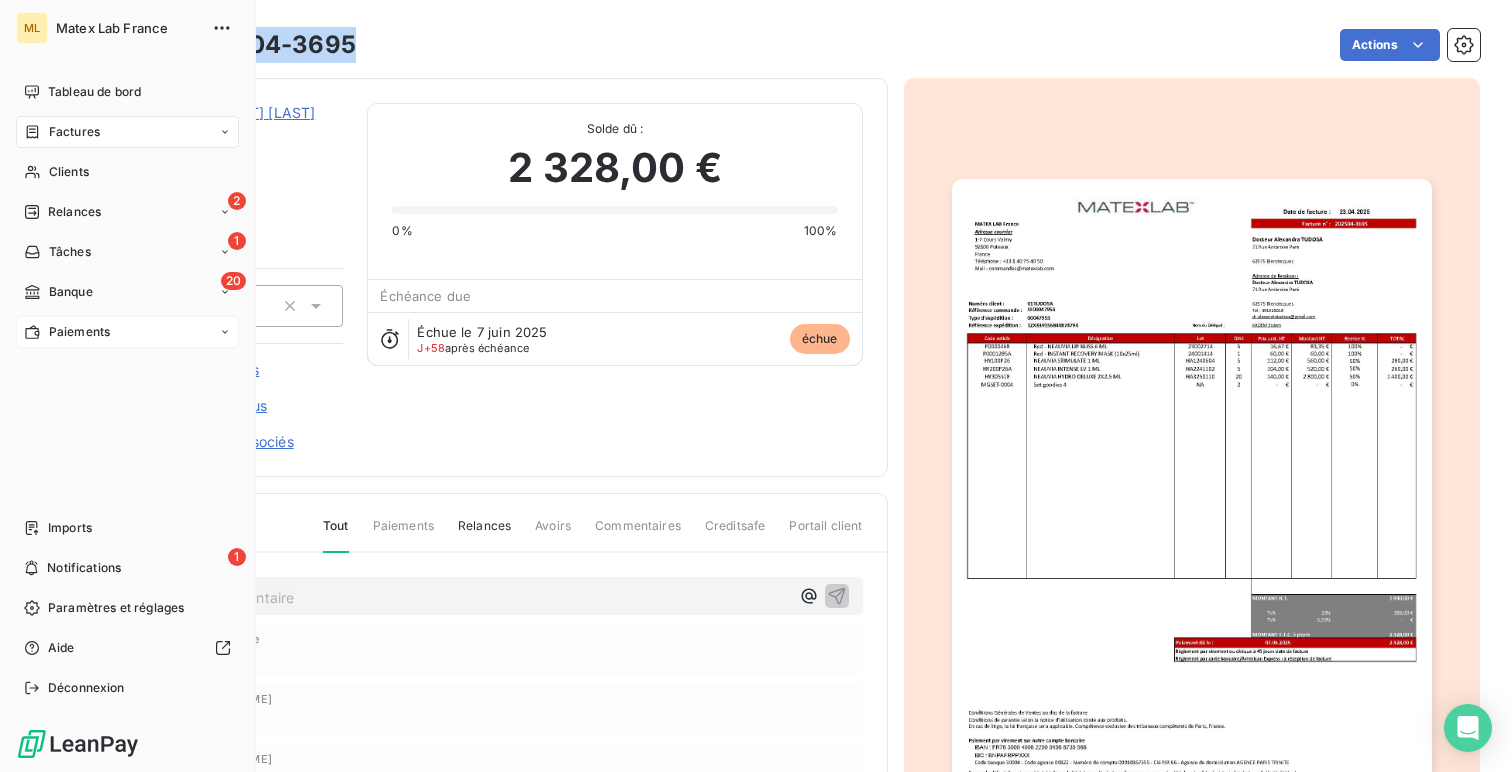 click on "Paiements" at bounding box center (79, 332) 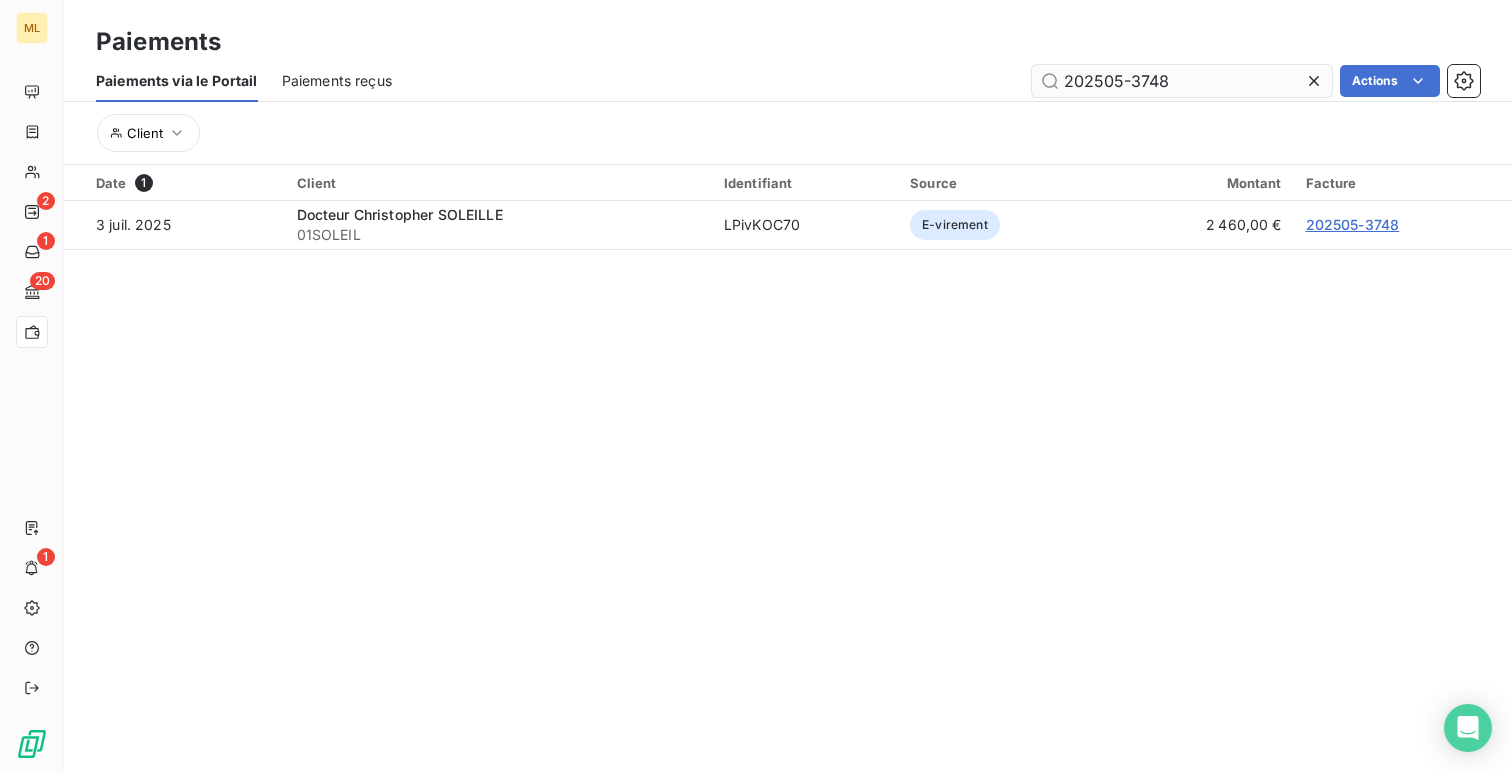 click on "202505-3748" at bounding box center [1182, 81] 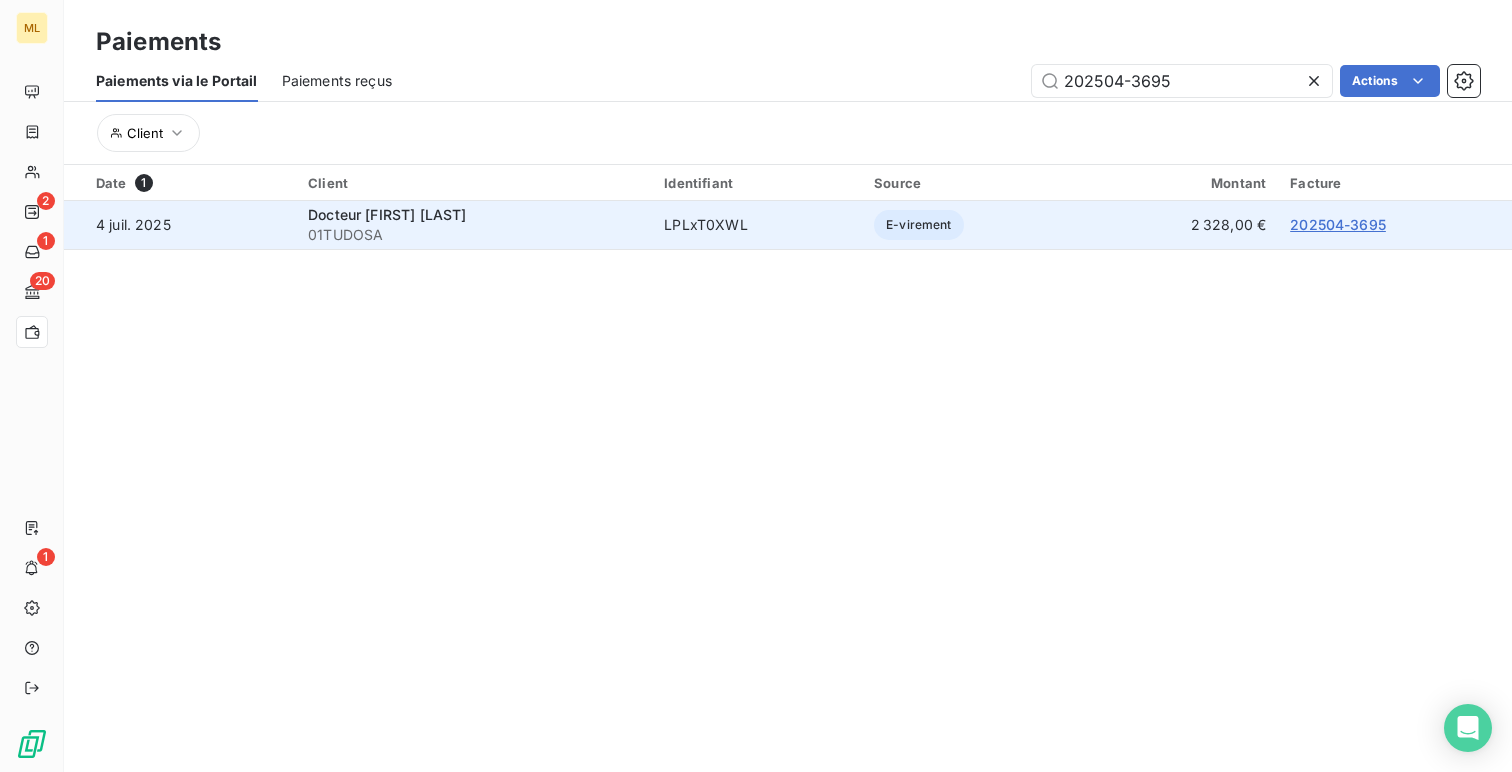 click on "202504-3695" at bounding box center [1338, 224] 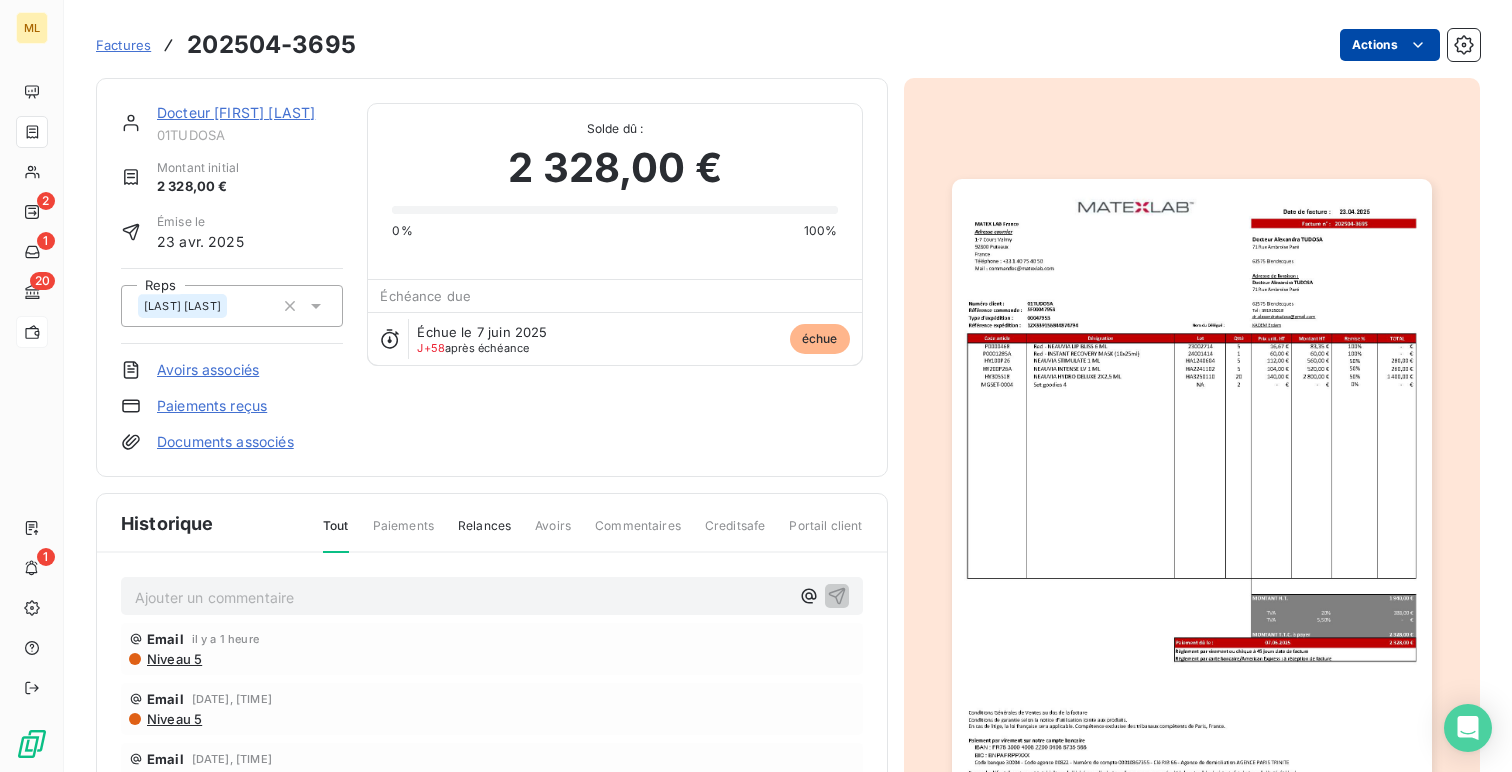 click on "ML 2 1 20 1 Factures 202504-3695 Actions Docteur Alexandra TUDOSA 01TUDOSA Montant initial 2 328,00 € Émise le 23 avr. 2025 Reps KADEM Erdem Avoirs associés Paiements reçus Documents associés Solde dû : 2 328,00 € 0% 100% Échéance due Échue le 7 juin 2025 J+58  après échéance échue Historique Tout Paiements Relances Avoirs Commentaires Creditsafe Portail client Ajouter un commentaire ﻿ Email il y a 1 heure Niveau 5 Email 3 juil. 2025, 11:43 Niveau 5 Email 30 juin 2025, 11:45 Niveau 5 Email 26 juin 2025, 11:43 Niveau 5 7 juin 2025 Échéance de la facture 23 avr. 2025 Émission de la facture" at bounding box center [756, 386] 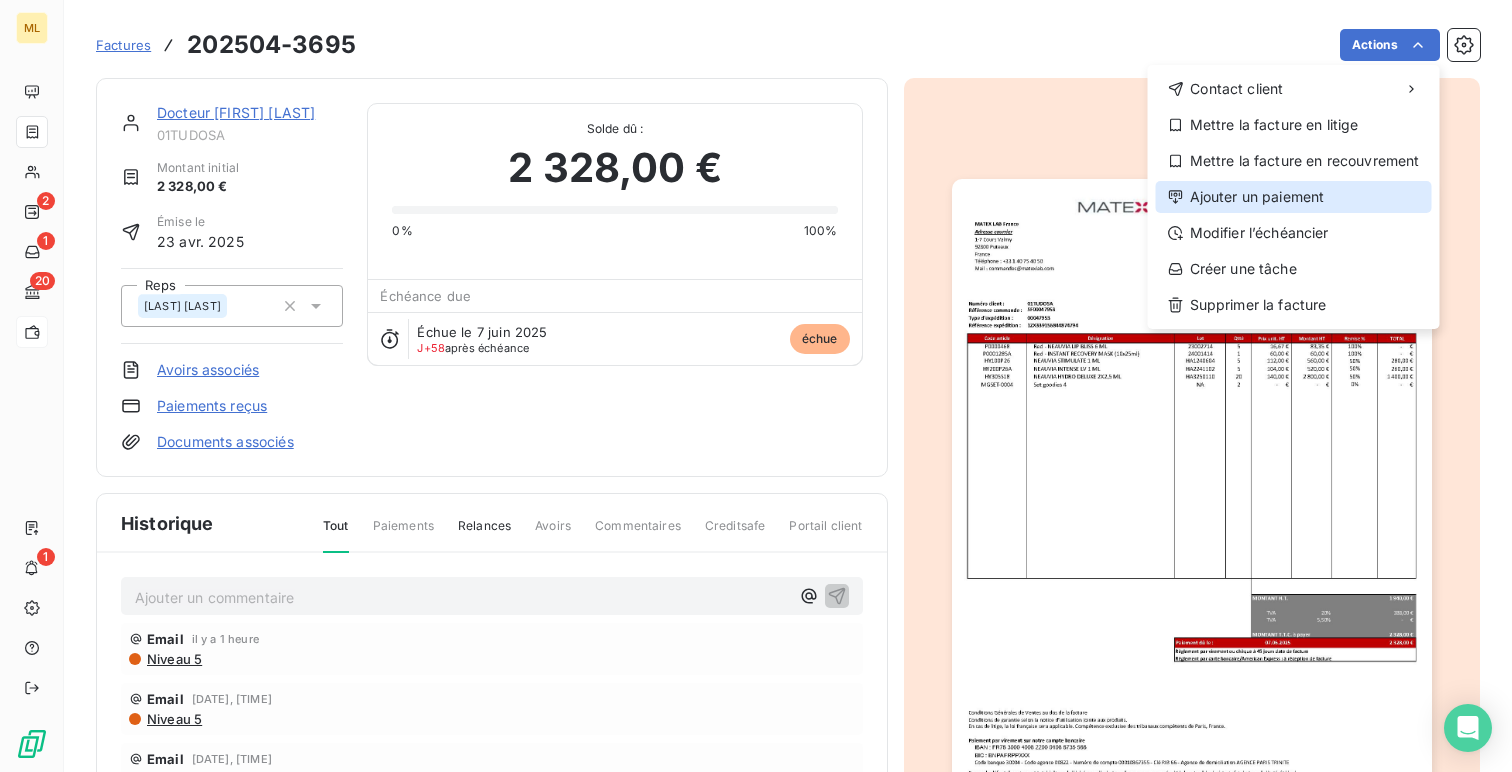 click on "Ajouter un paiement" at bounding box center (1294, 197) 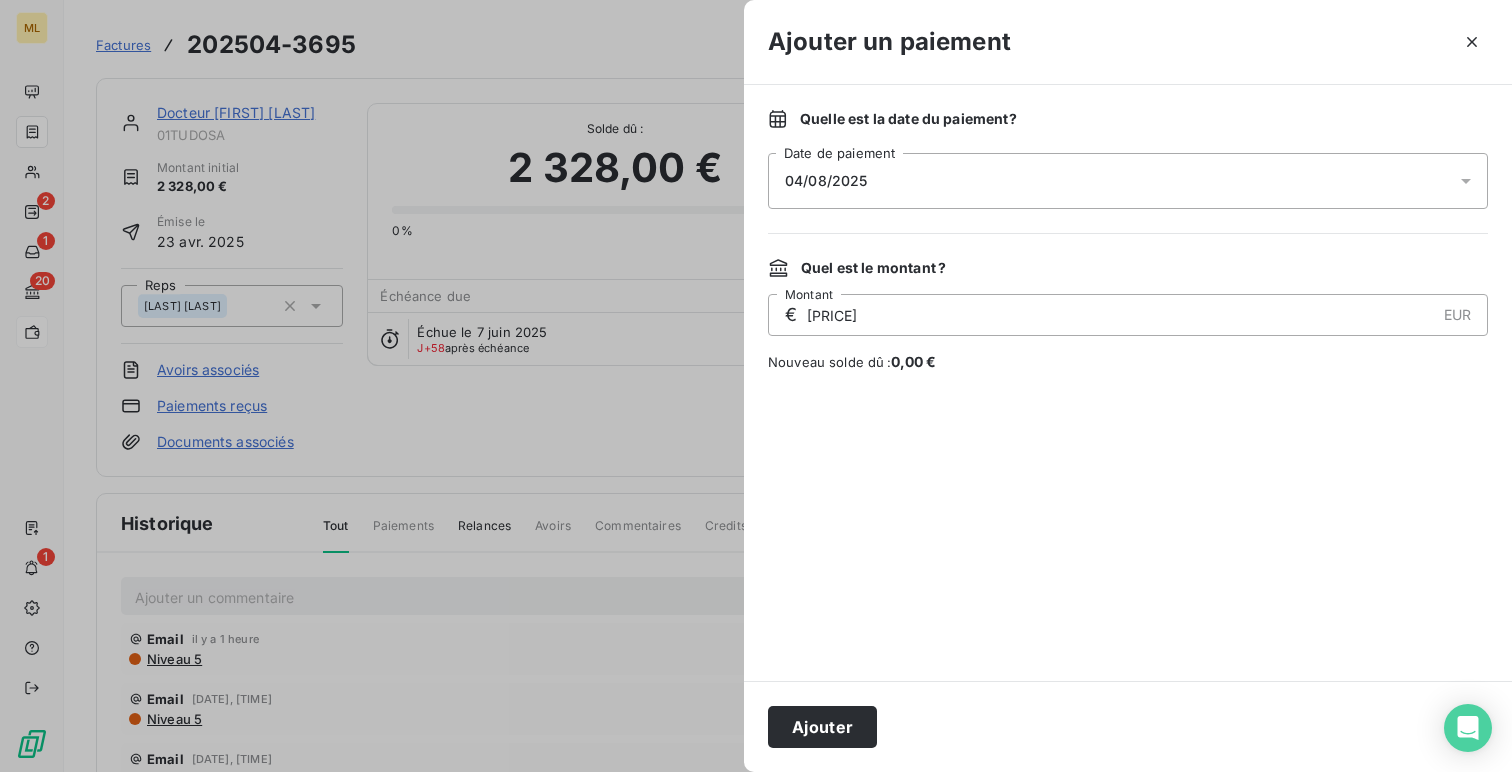 click on "04/08/2025" at bounding box center [826, 181] 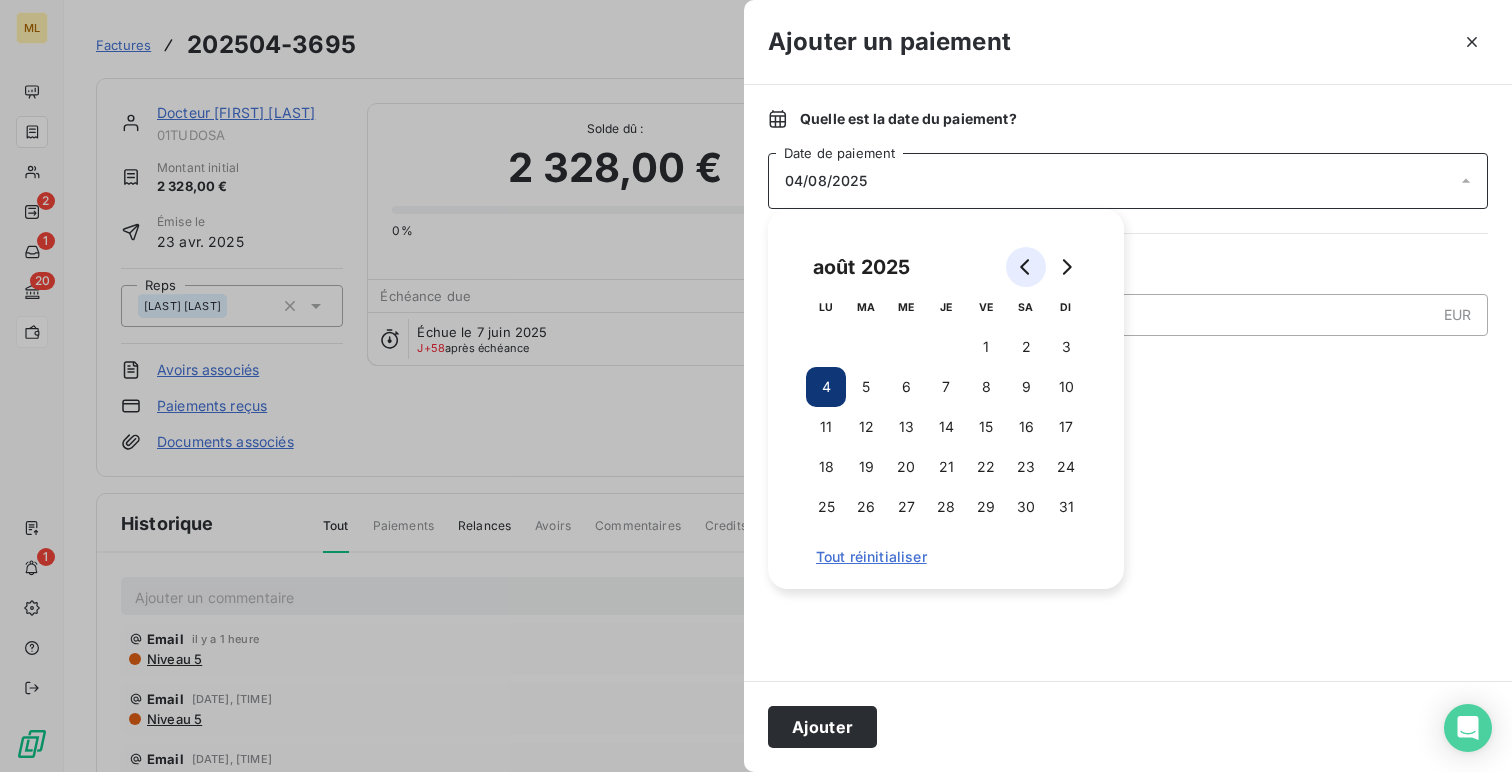 click 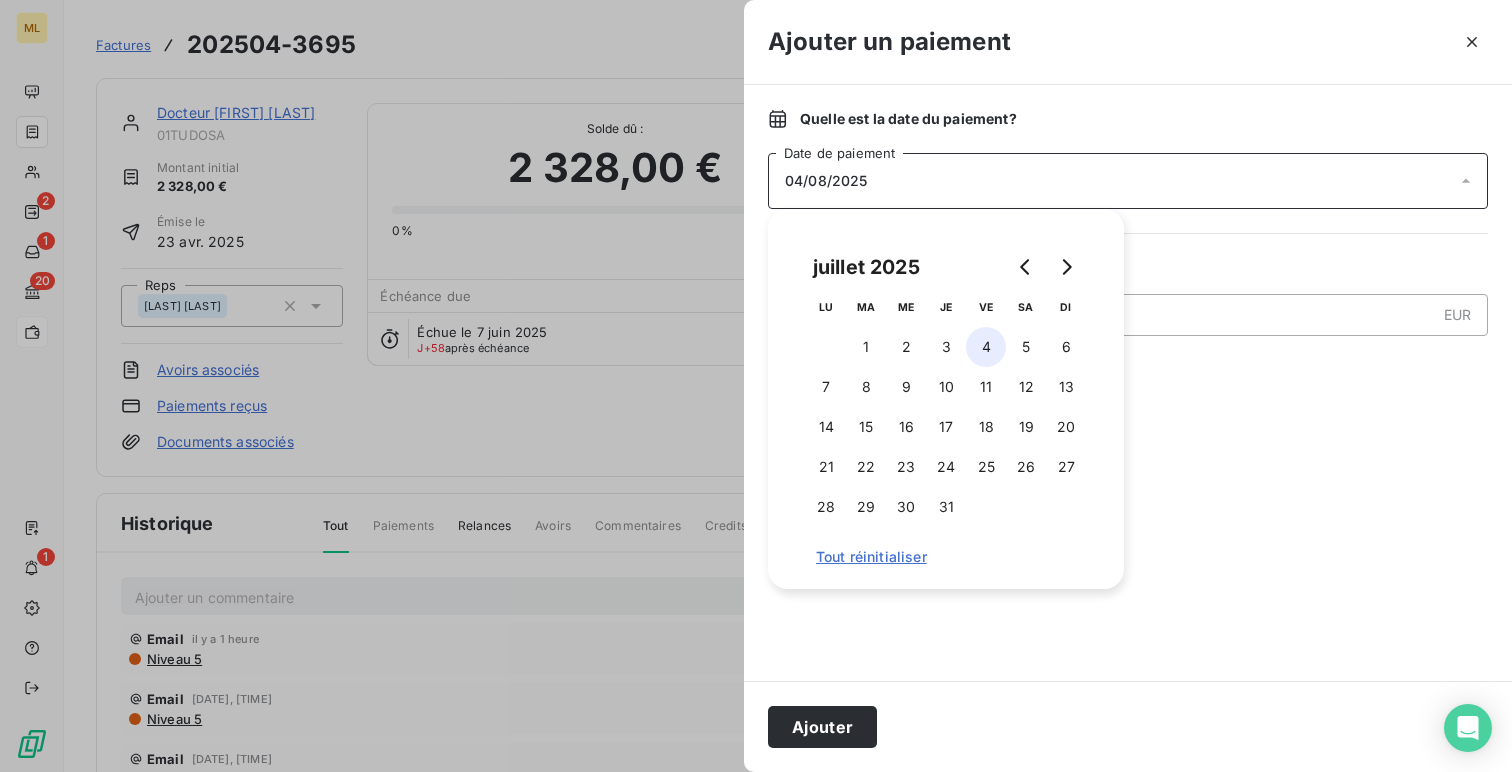 click on "4" at bounding box center (986, 347) 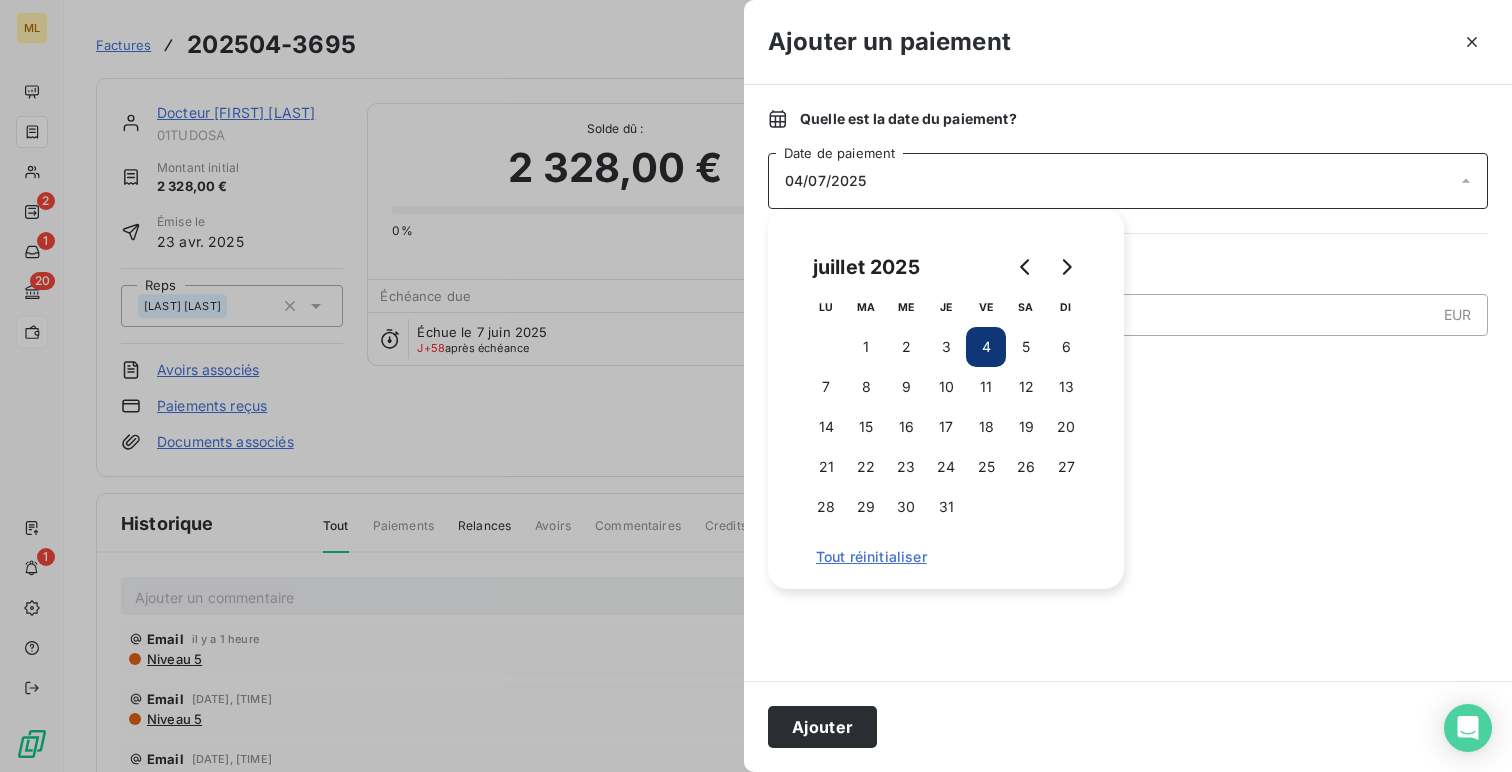 click at bounding box center (1128, 526) 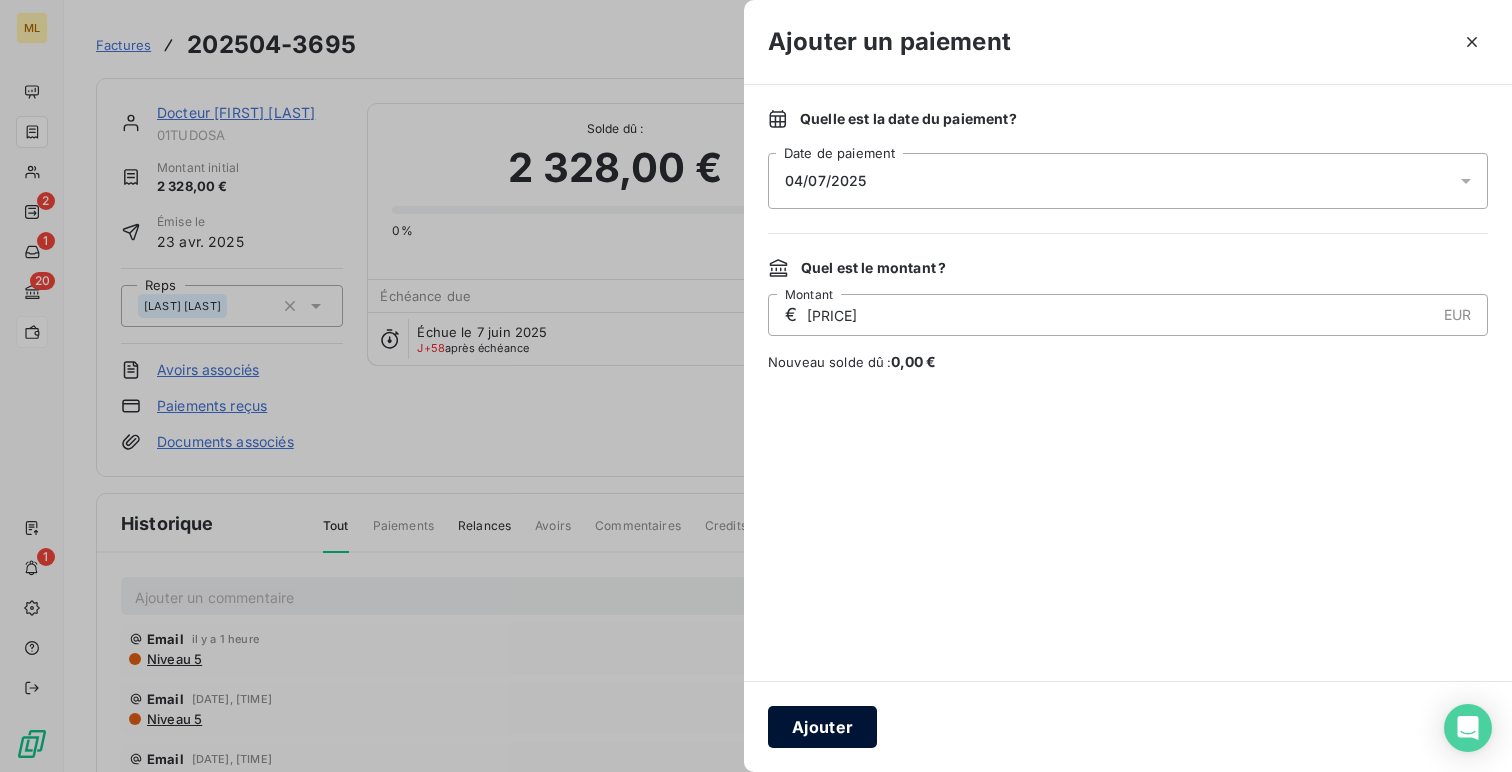 click on "Ajouter" at bounding box center (822, 727) 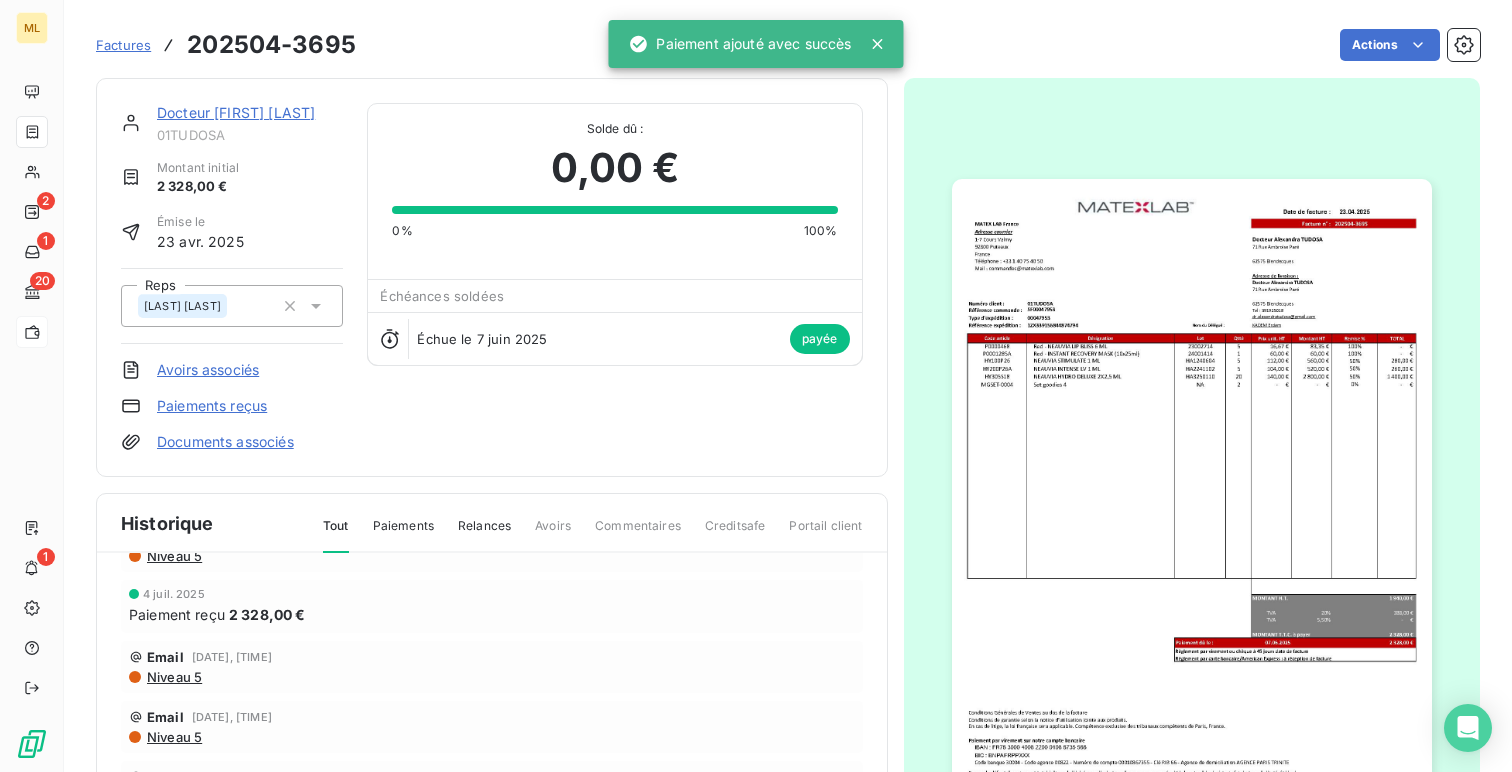 scroll, scrollTop: 0, scrollLeft: 0, axis: both 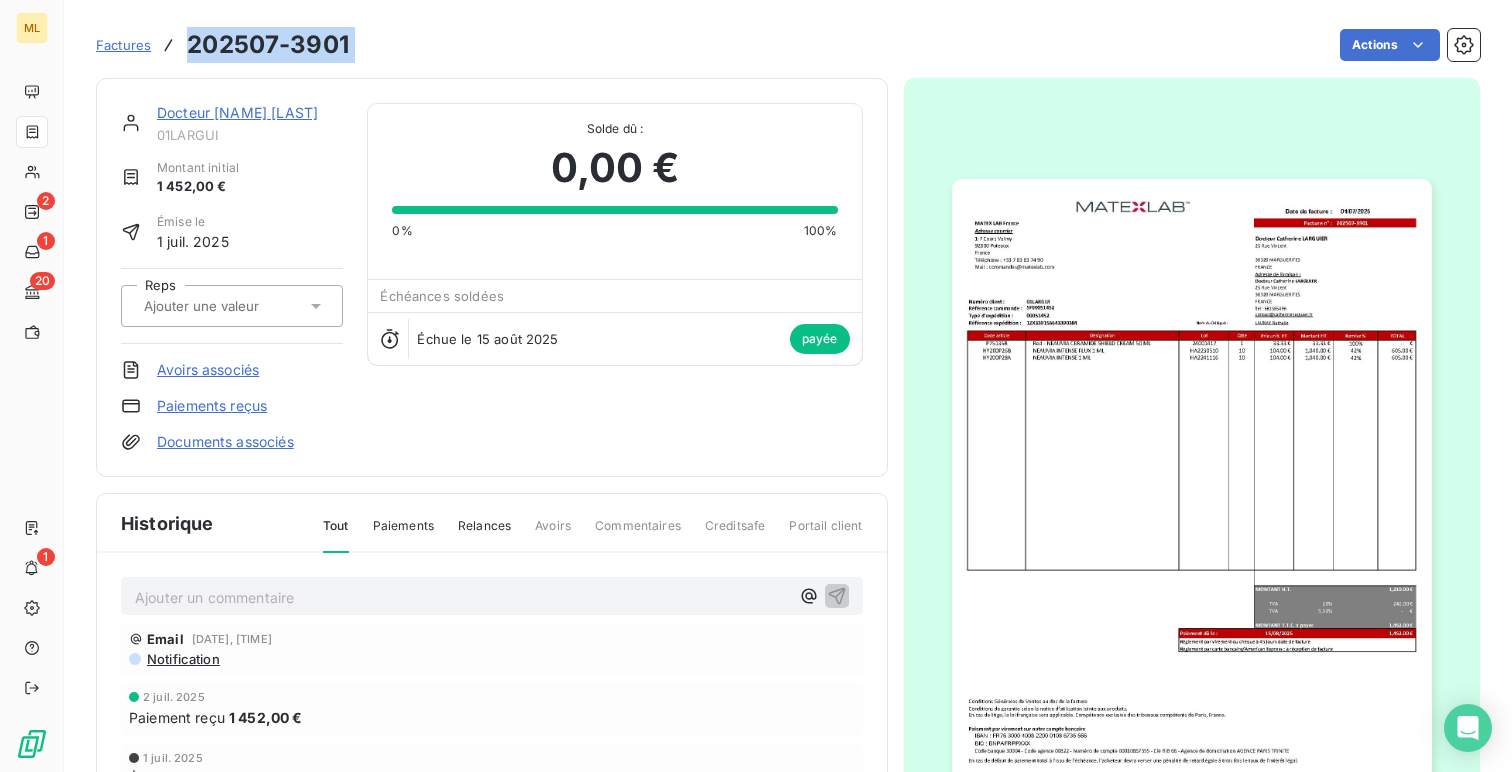 drag, startPoint x: 372, startPoint y: 53, endPoint x: 184, endPoint y: 53, distance: 188 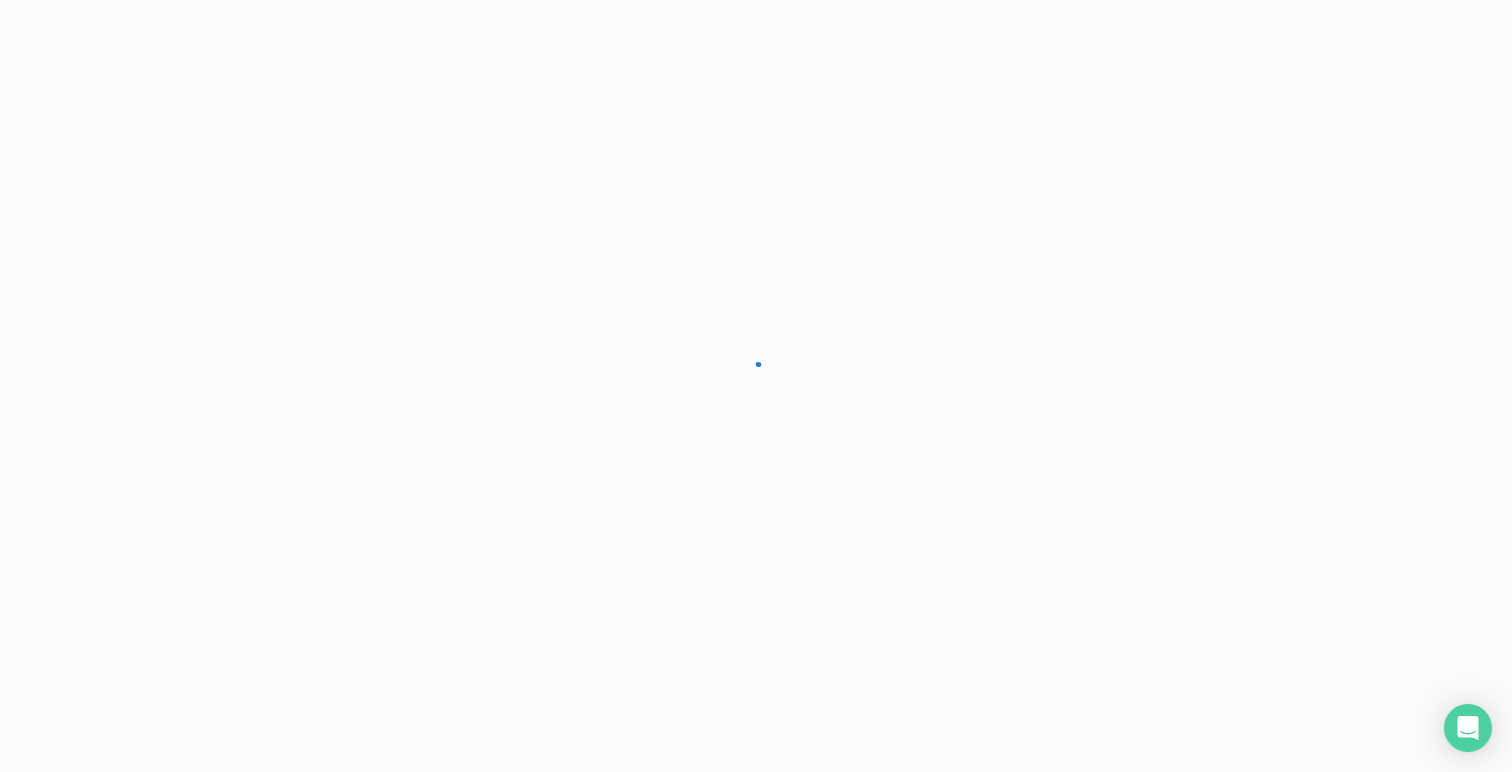 scroll, scrollTop: 0, scrollLeft: 0, axis: both 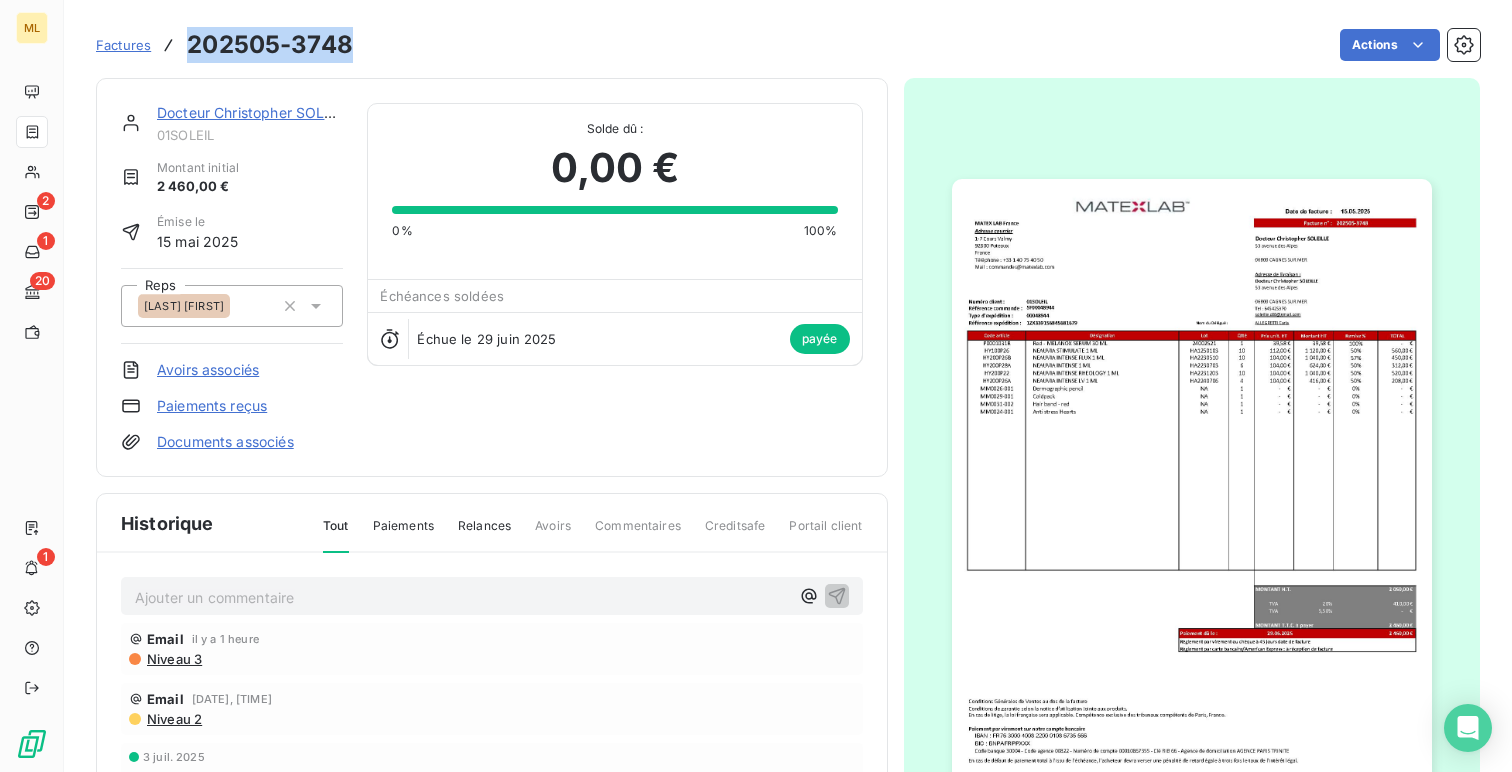 drag, startPoint x: 346, startPoint y: 50, endPoint x: 171, endPoint y: 50, distance: 175 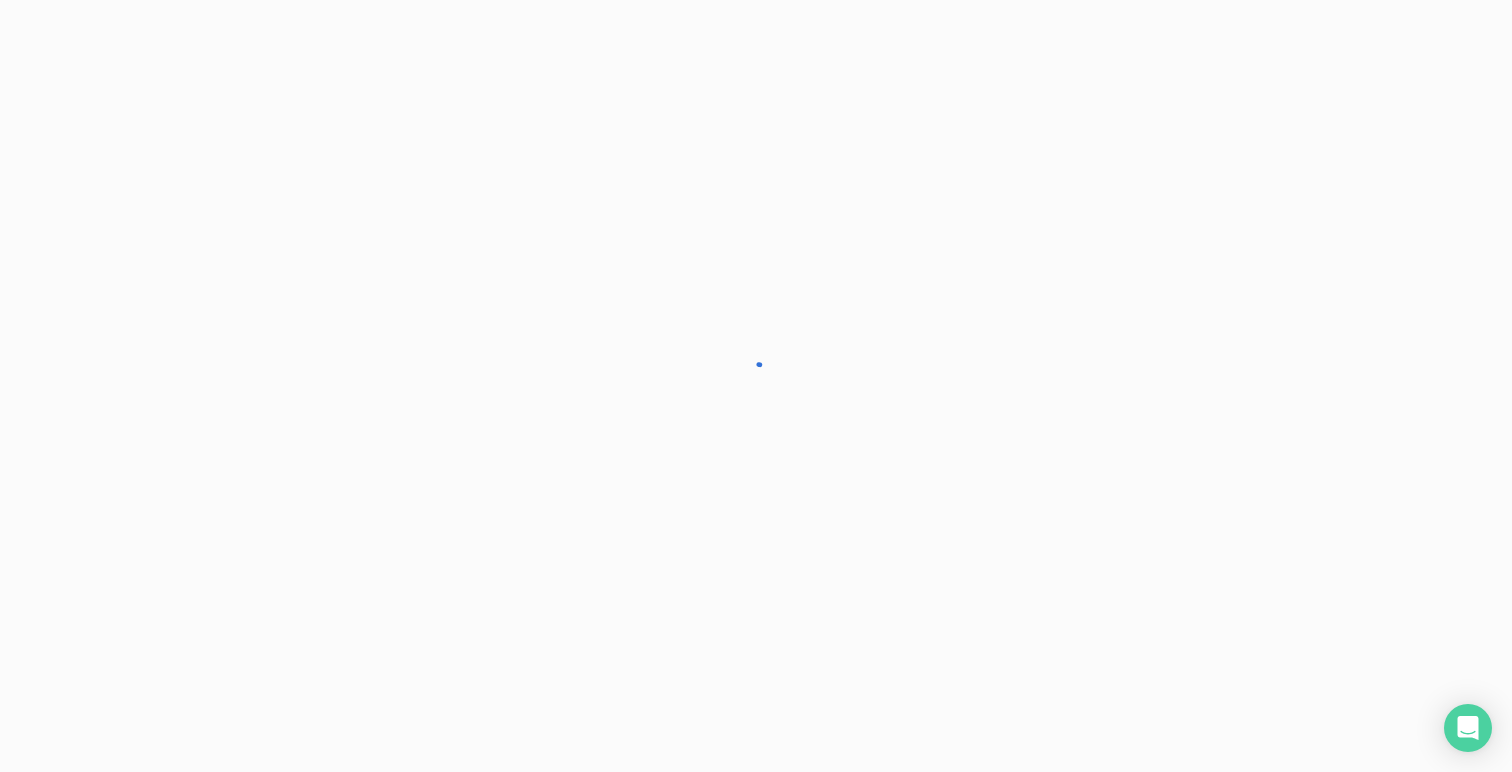 scroll, scrollTop: 0, scrollLeft: 0, axis: both 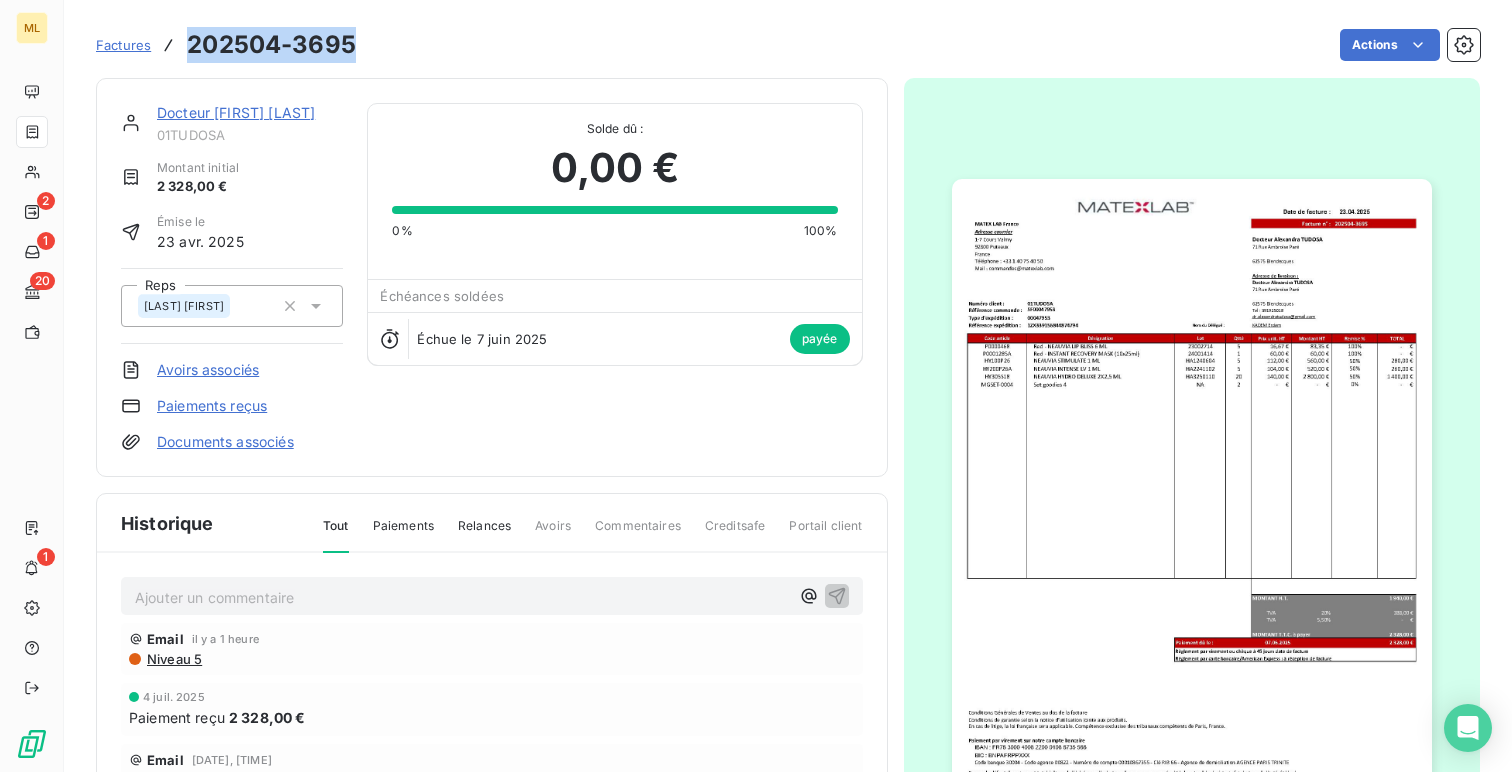 drag, startPoint x: 359, startPoint y: 48, endPoint x: 192, endPoint y: 43, distance: 167.07483 